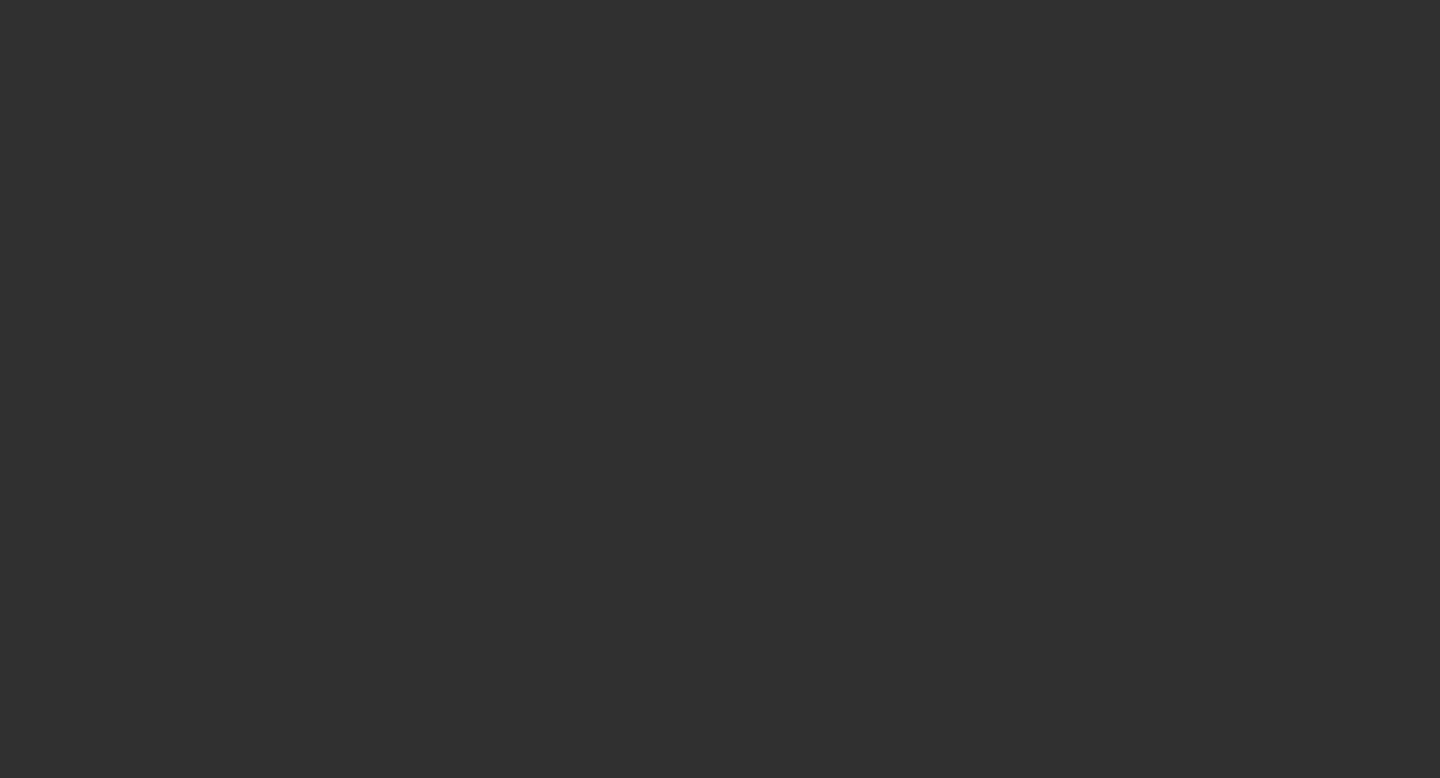 scroll, scrollTop: 0, scrollLeft: 0, axis: both 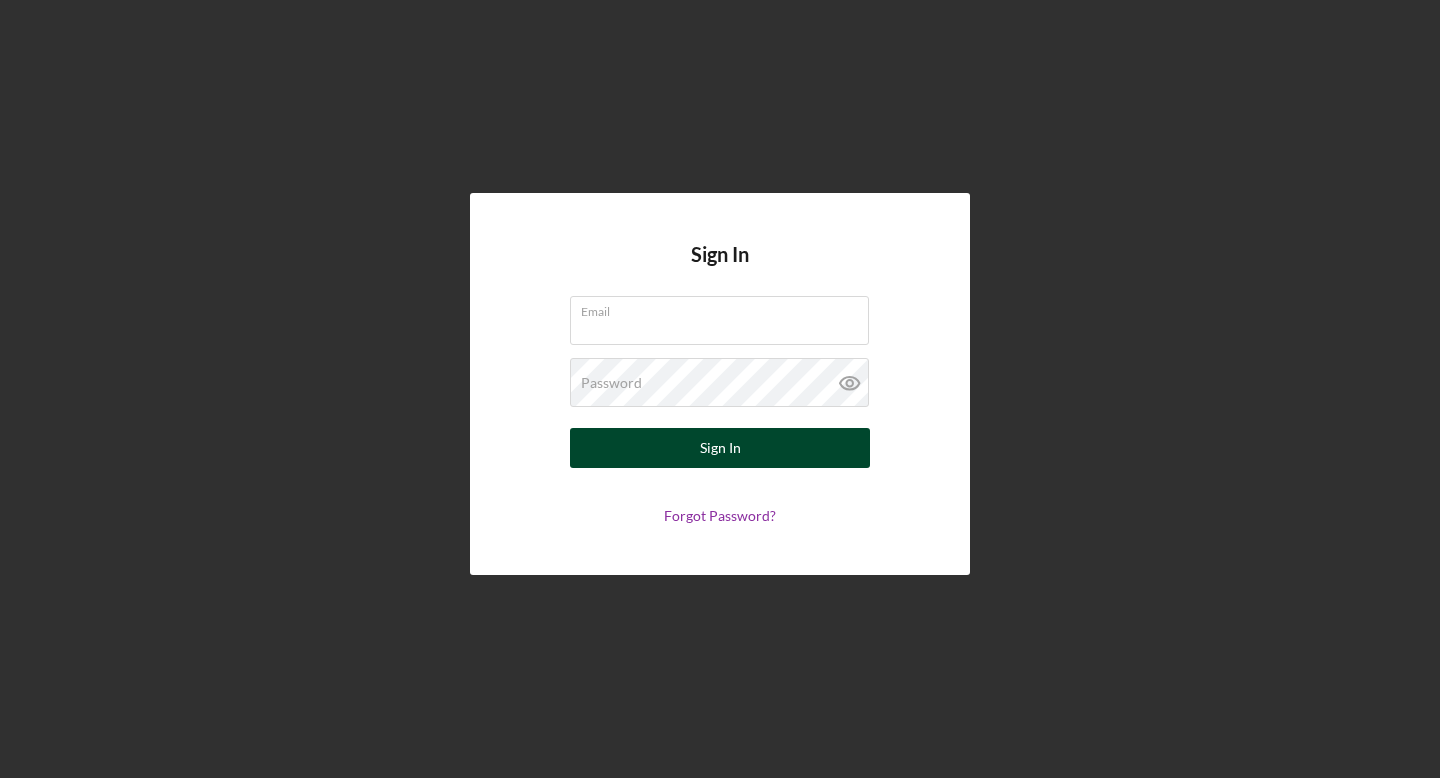 type on "hello@[DOMAIN]" 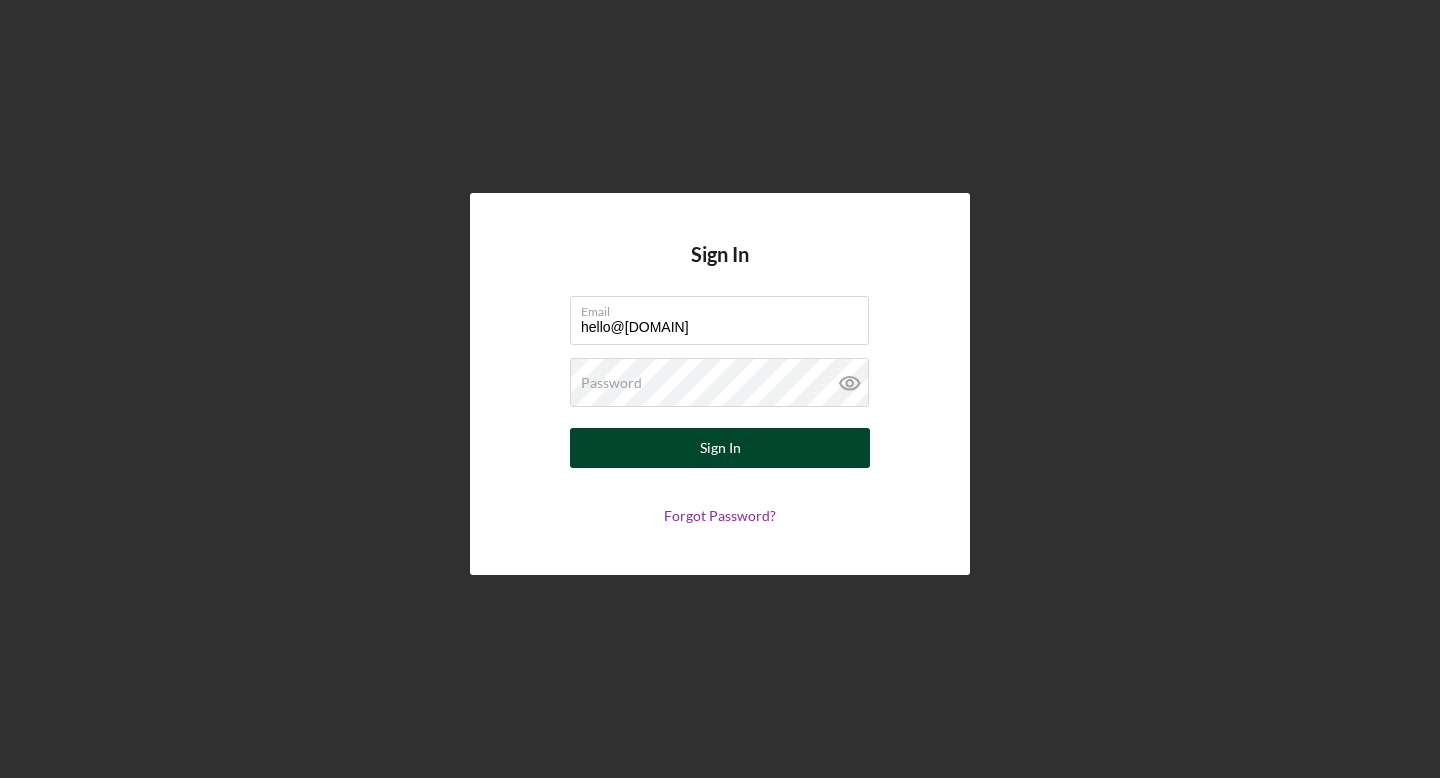 click on "Sign In" at bounding box center [720, 448] 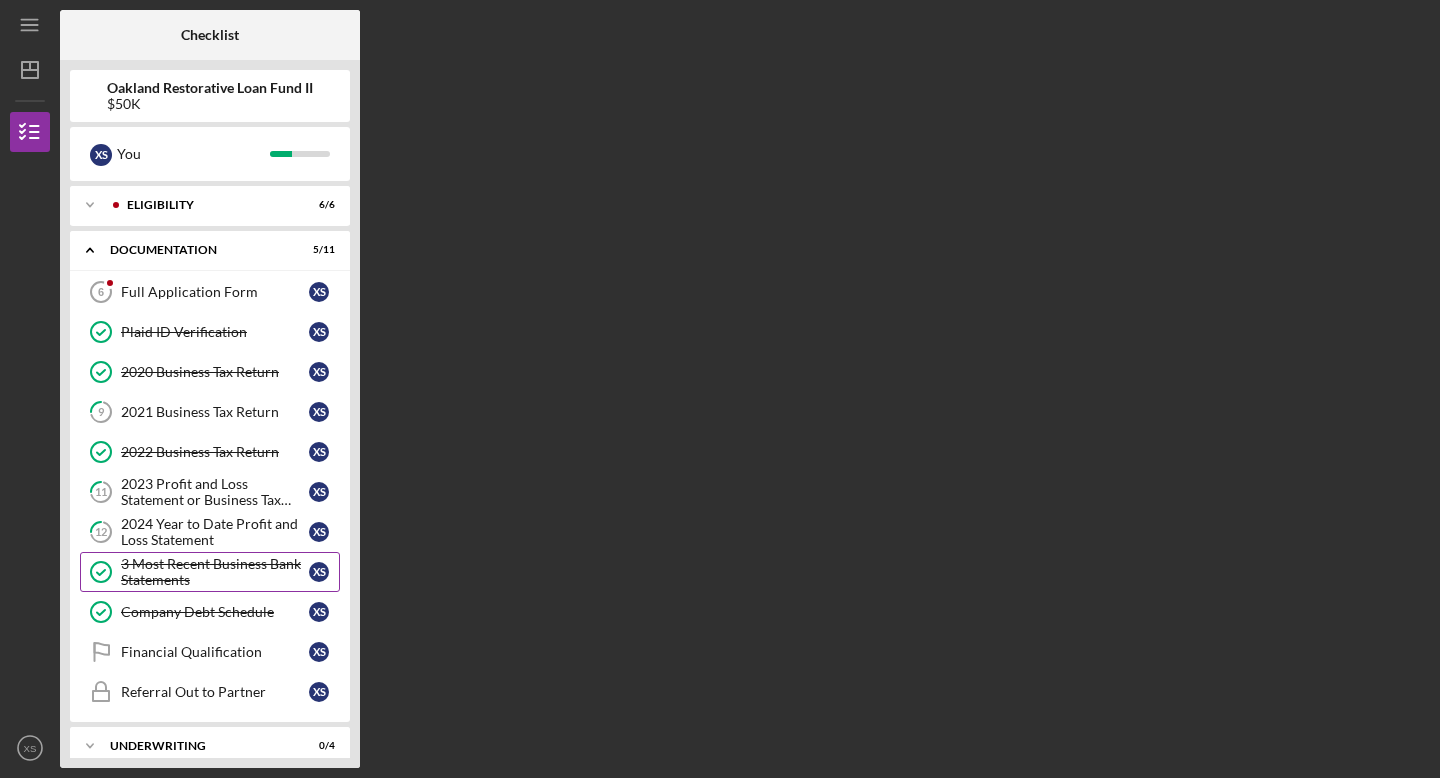 scroll, scrollTop: 64, scrollLeft: 0, axis: vertical 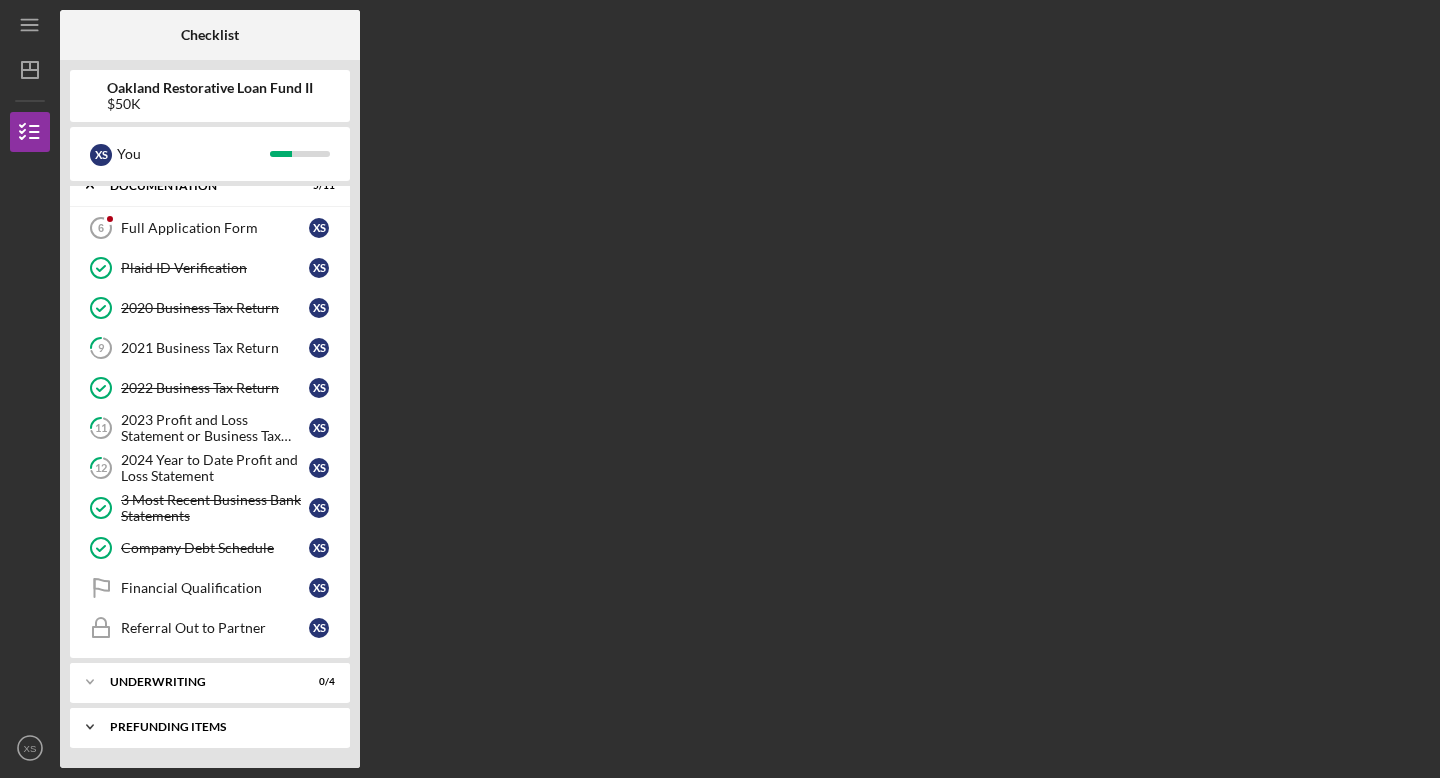 click on "Icon/Expander Prefunding Items 0 / 9" at bounding box center [210, 727] 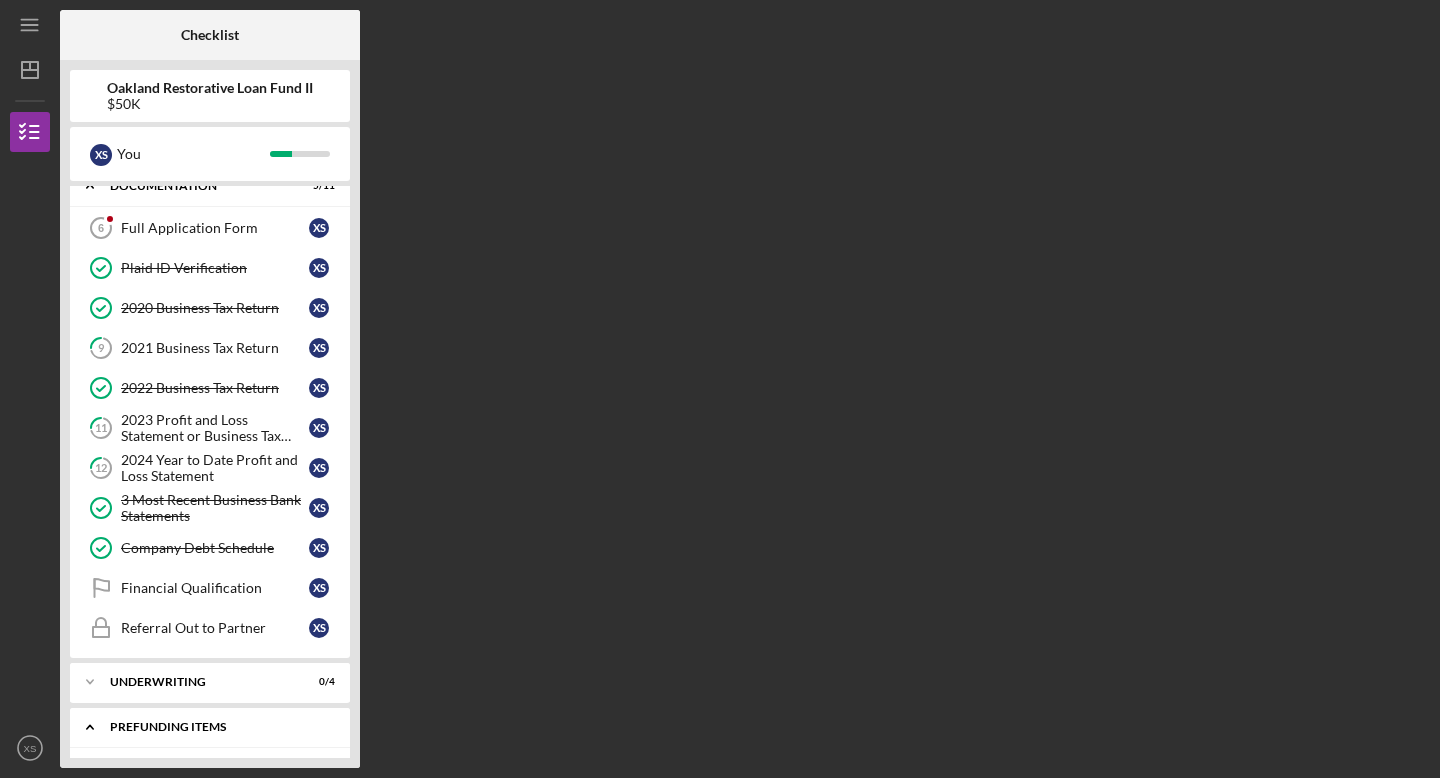 click on "Icon/Expander Prefunding Items 0 / 9" at bounding box center (210, 727) 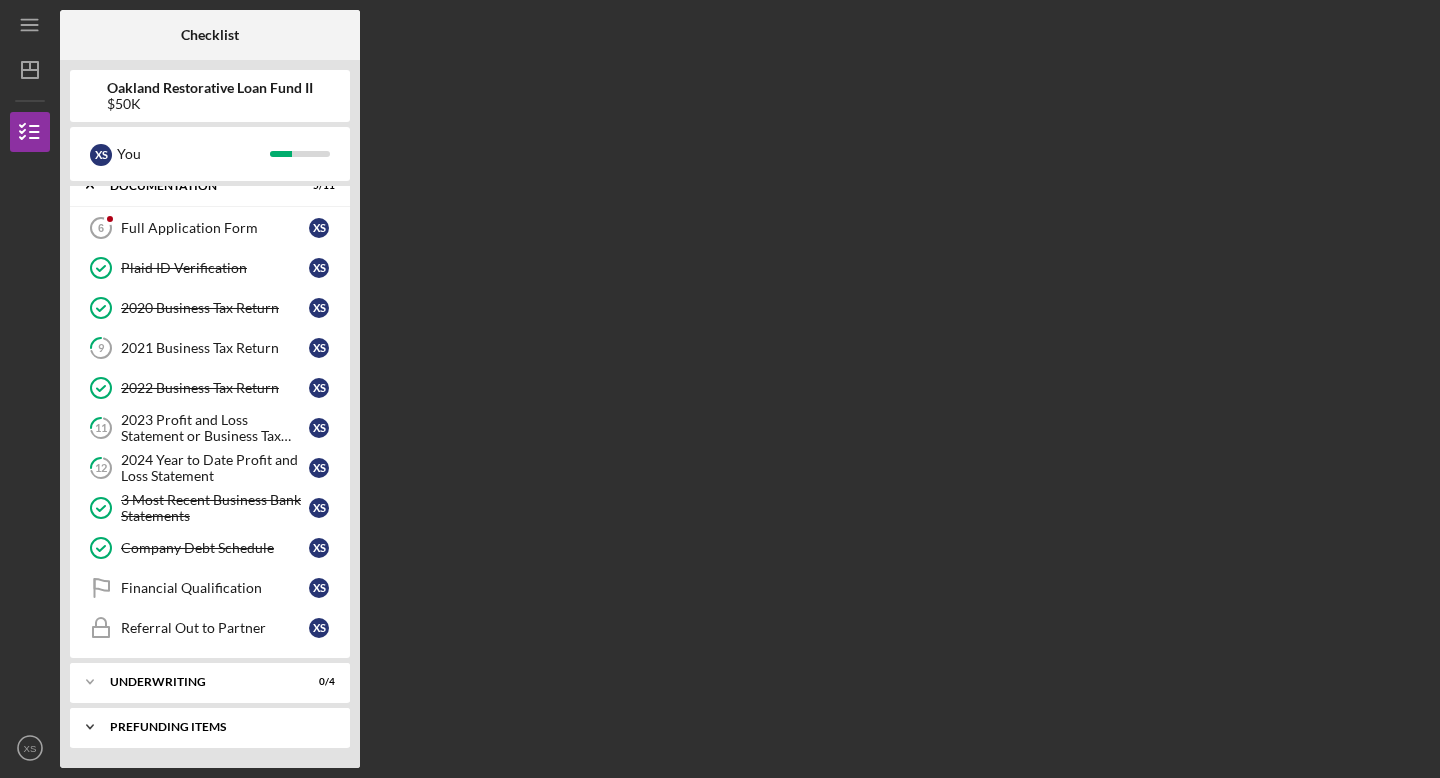 click on "Prefunding Items" at bounding box center (217, 727) 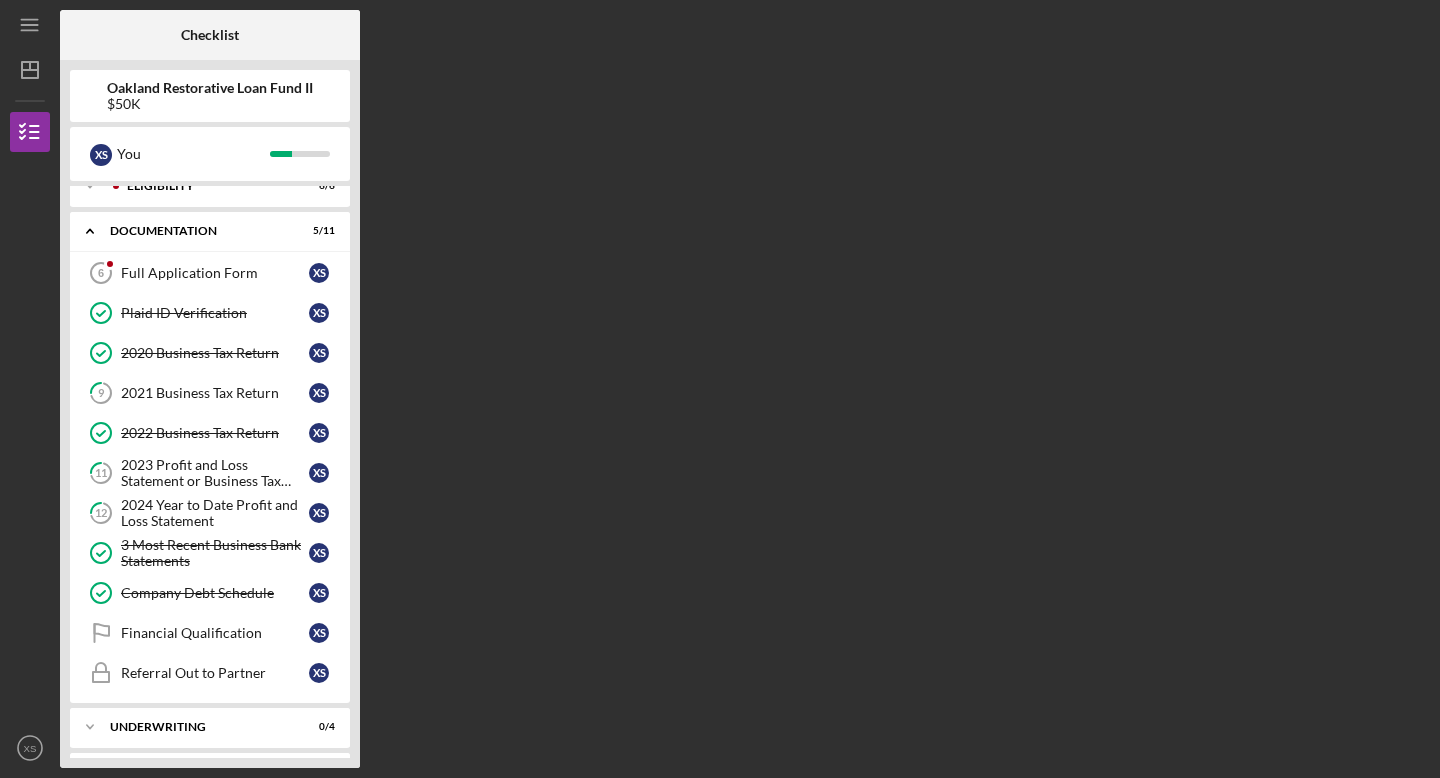scroll, scrollTop: 0, scrollLeft: 0, axis: both 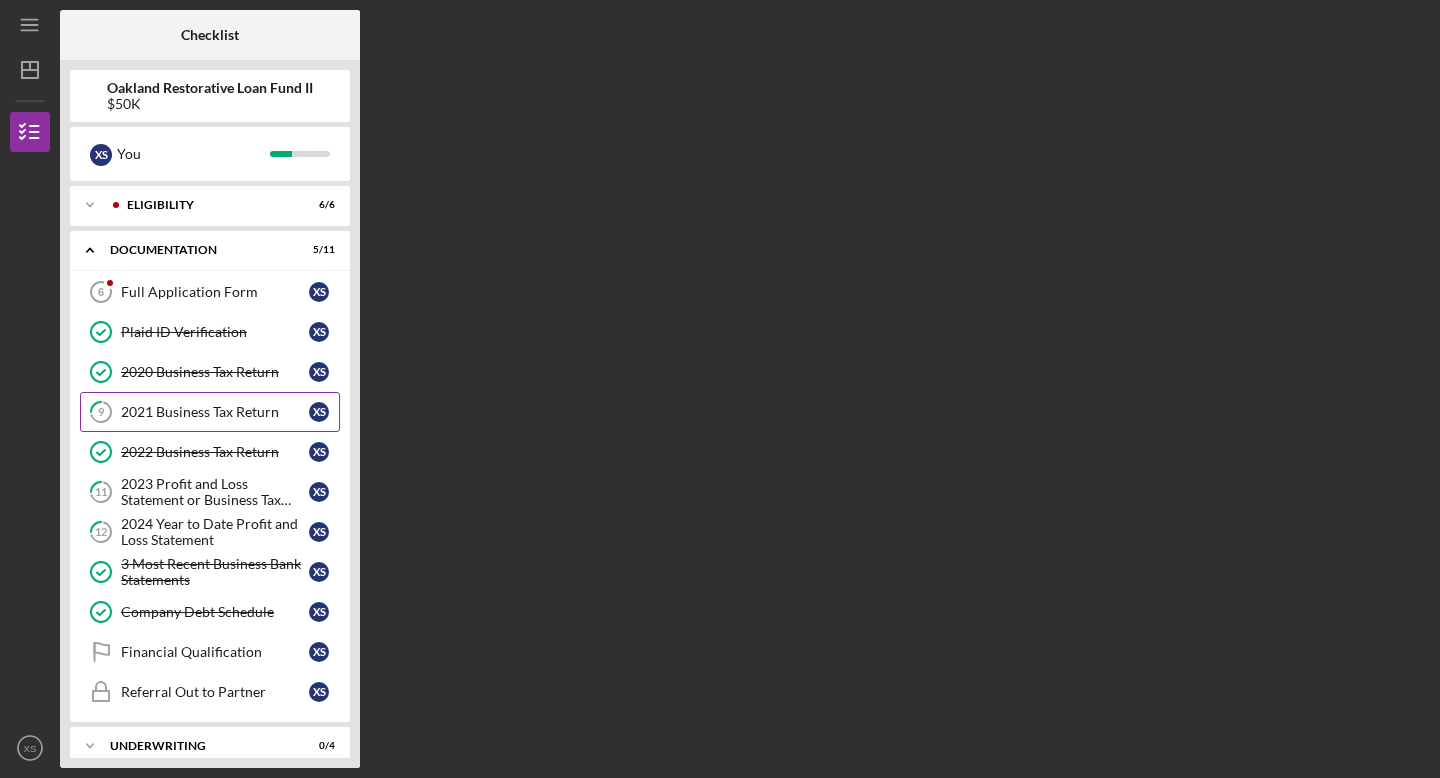 click on "9 2021 Business Tax Return X S" at bounding box center [210, 412] 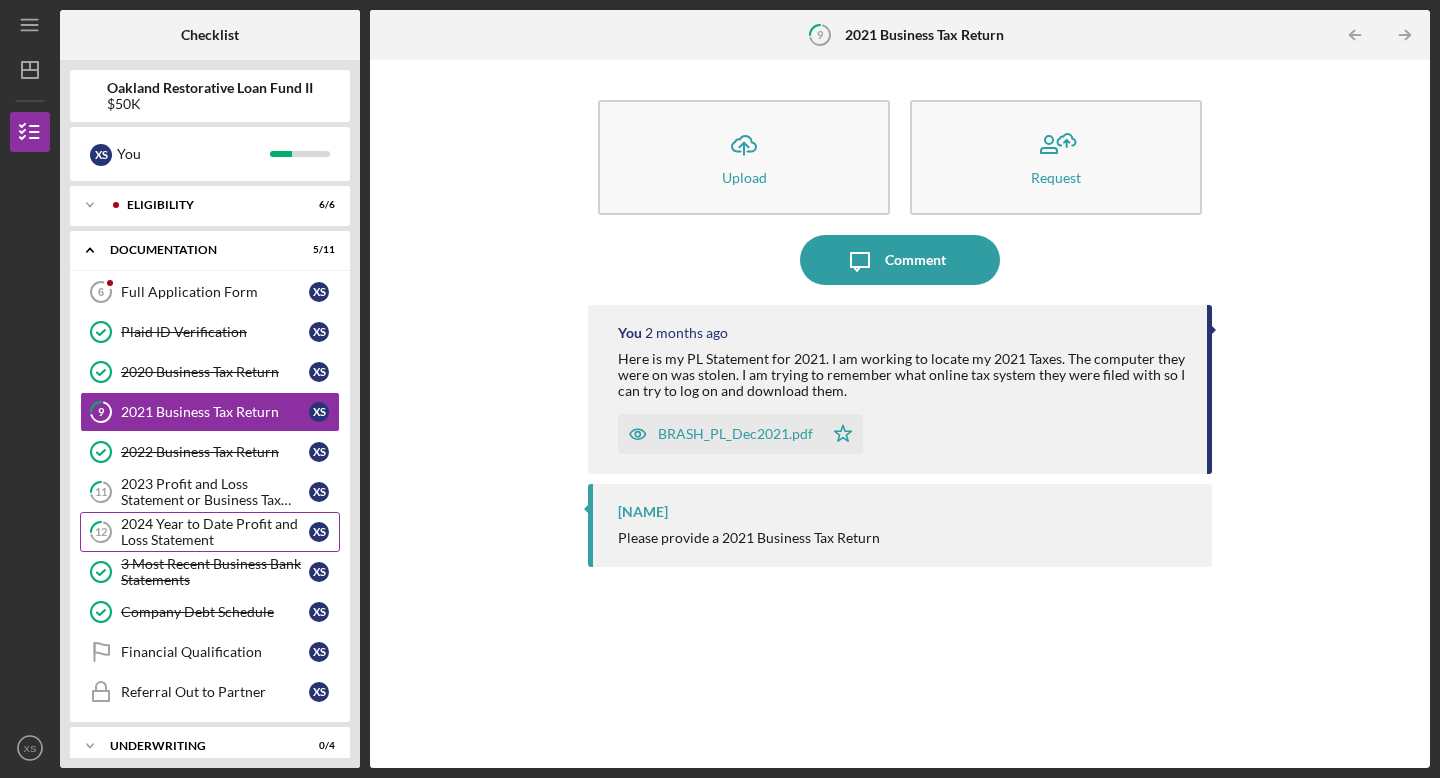 click on "2024 Year to Date Profit and Loss Statement" at bounding box center (215, 532) 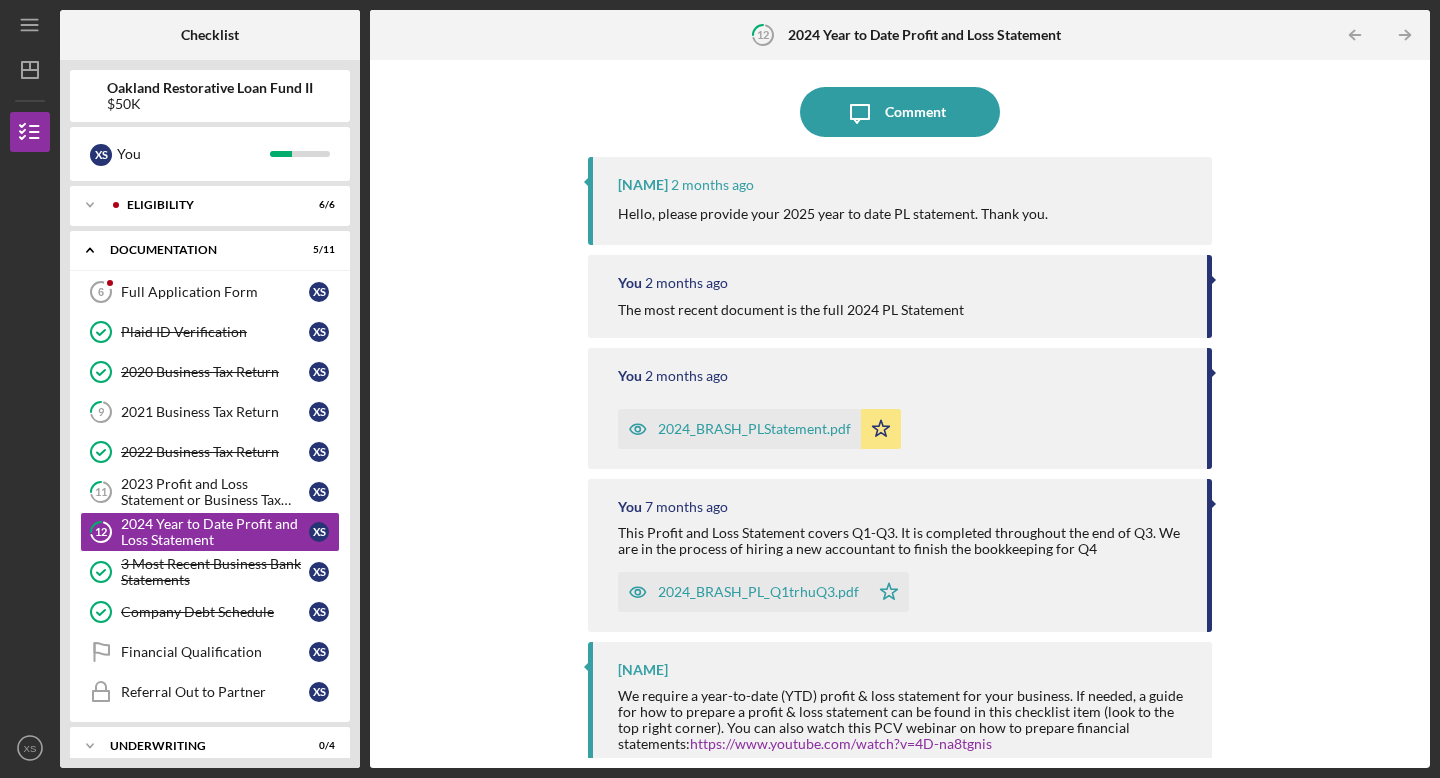 scroll, scrollTop: 162, scrollLeft: 0, axis: vertical 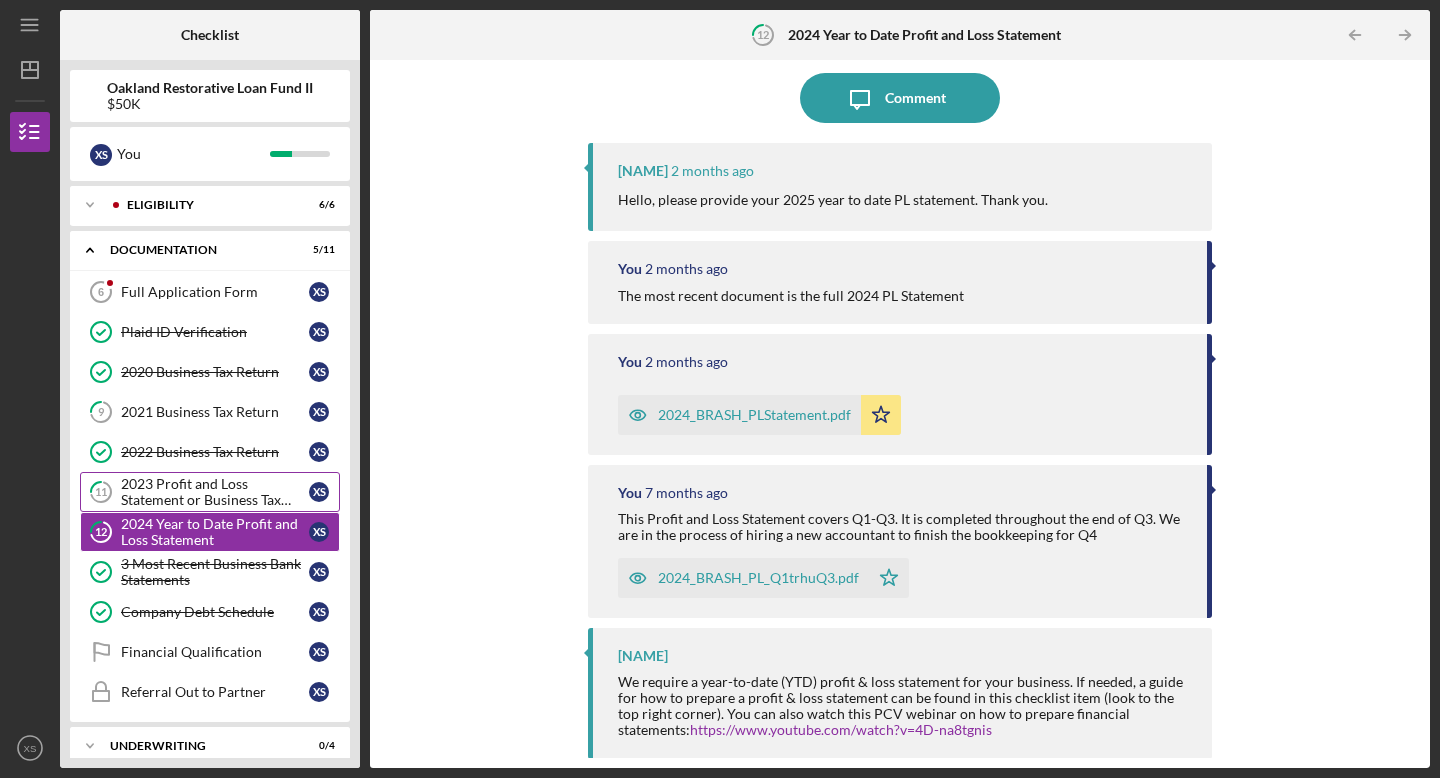 click on "2023 Profit and Loss Statement or Business Tax Return" at bounding box center (215, 492) 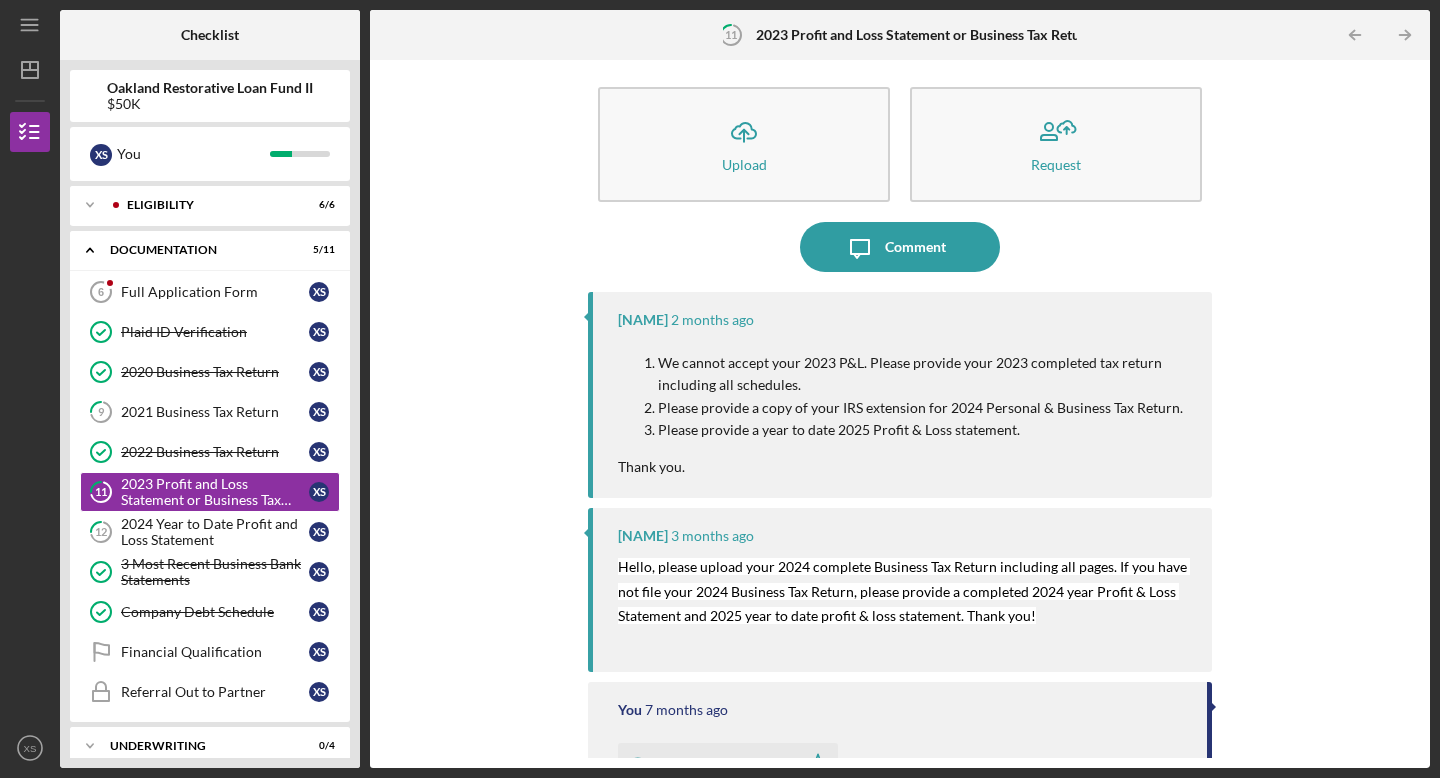 scroll, scrollTop: 0, scrollLeft: 0, axis: both 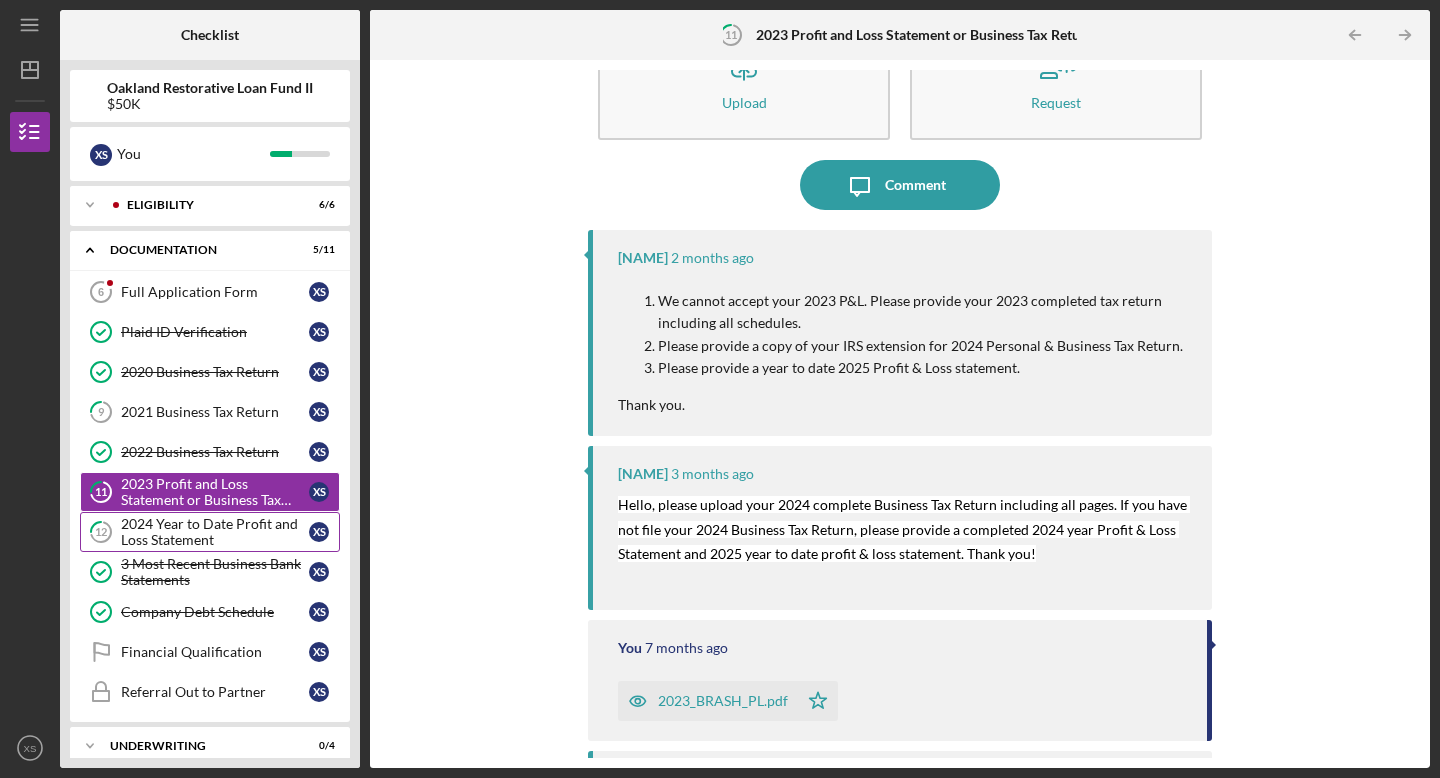 click on "2024 Year to Date Profit and Loss Statement" at bounding box center (215, 532) 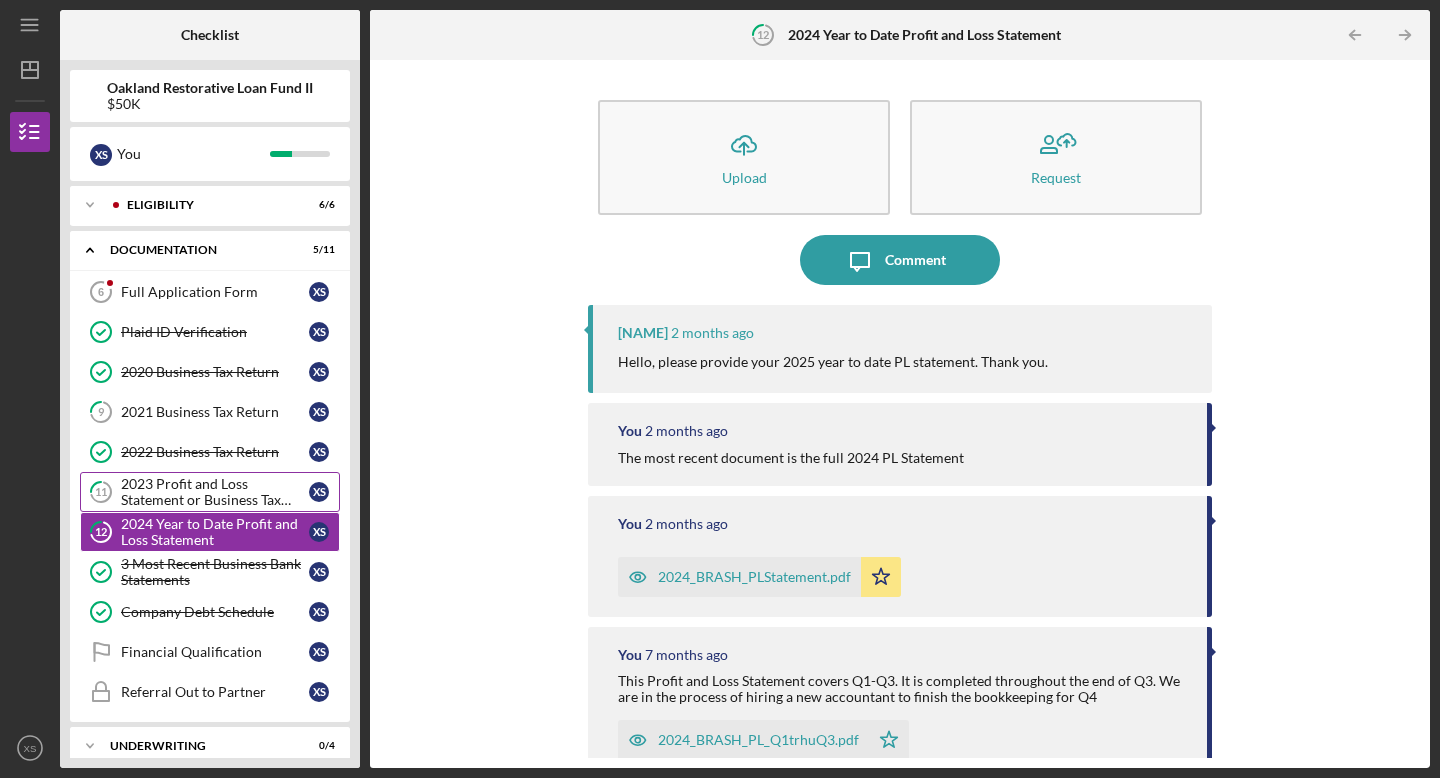 click on "2023 Profit and Loss Statement or Business Tax Return" at bounding box center [215, 492] 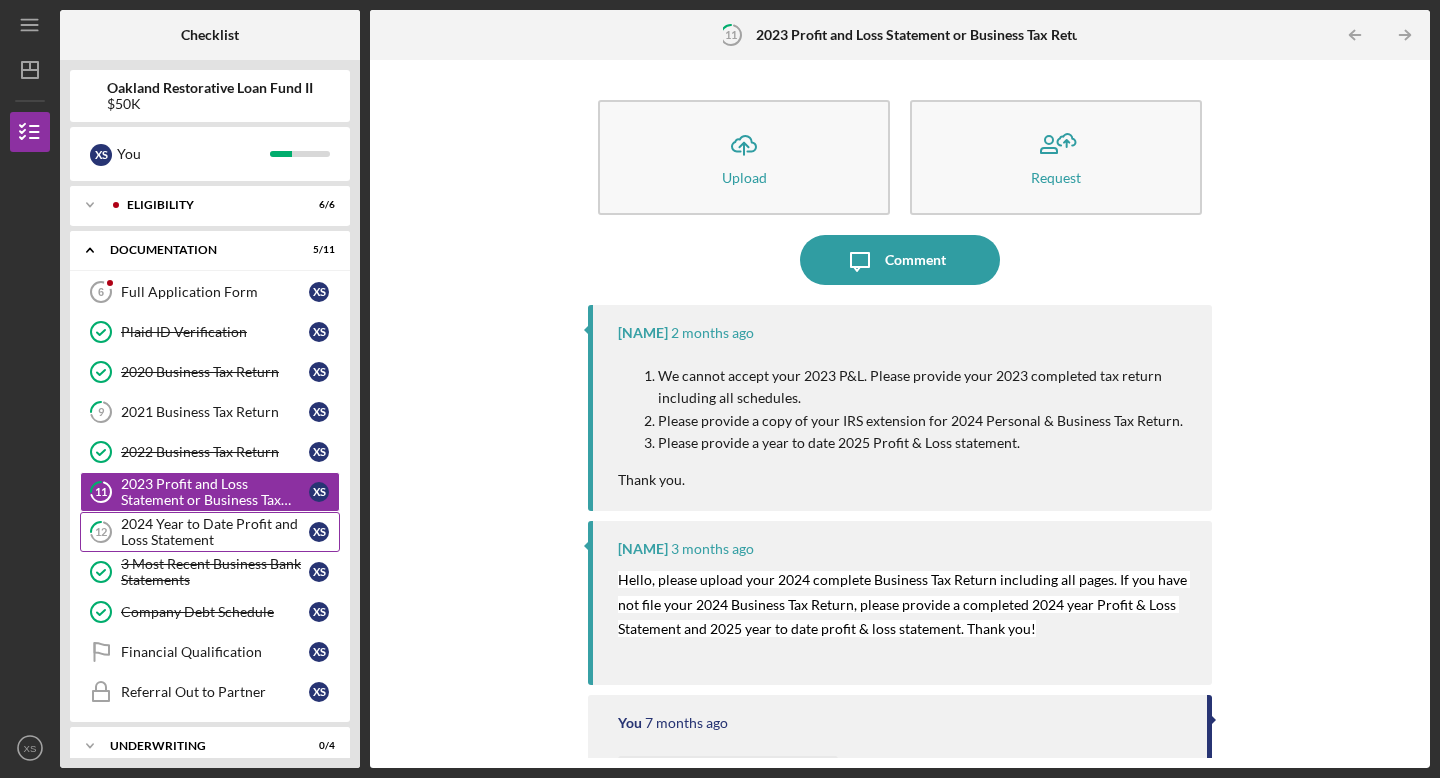 click on "2024 Year to Date Profit and Loss Statement" at bounding box center [215, 532] 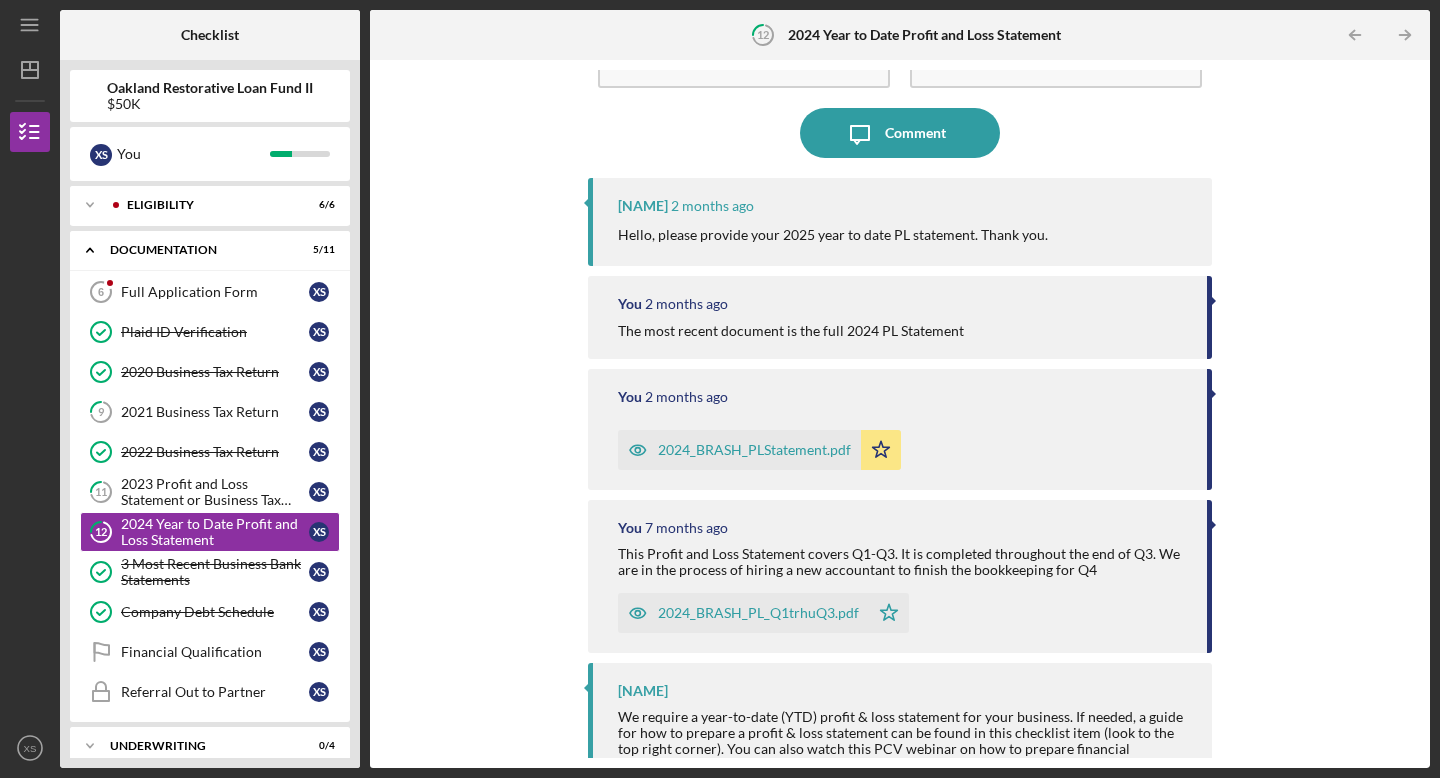scroll, scrollTop: 162, scrollLeft: 0, axis: vertical 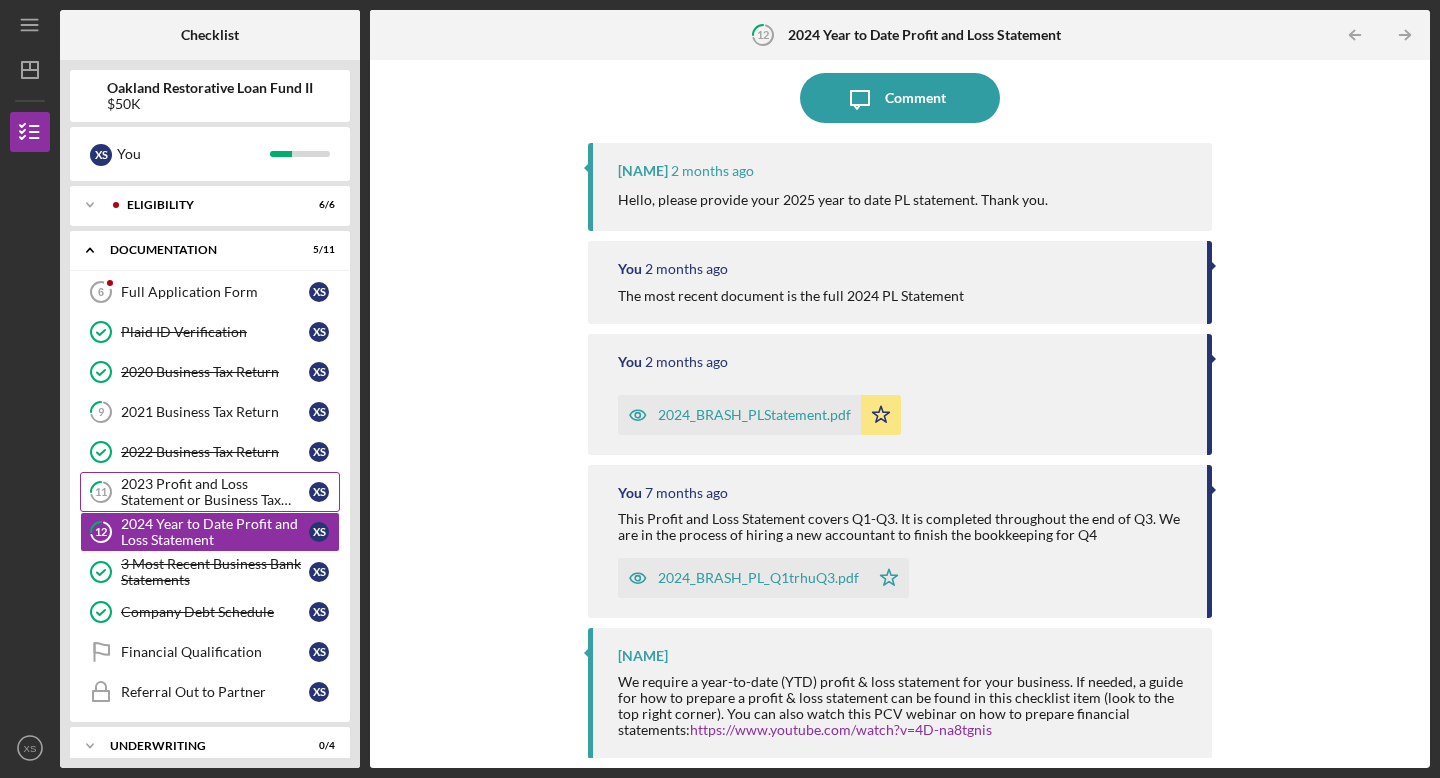 click on "2023 Profit and Loss Statement or Business Tax Return" at bounding box center (215, 492) 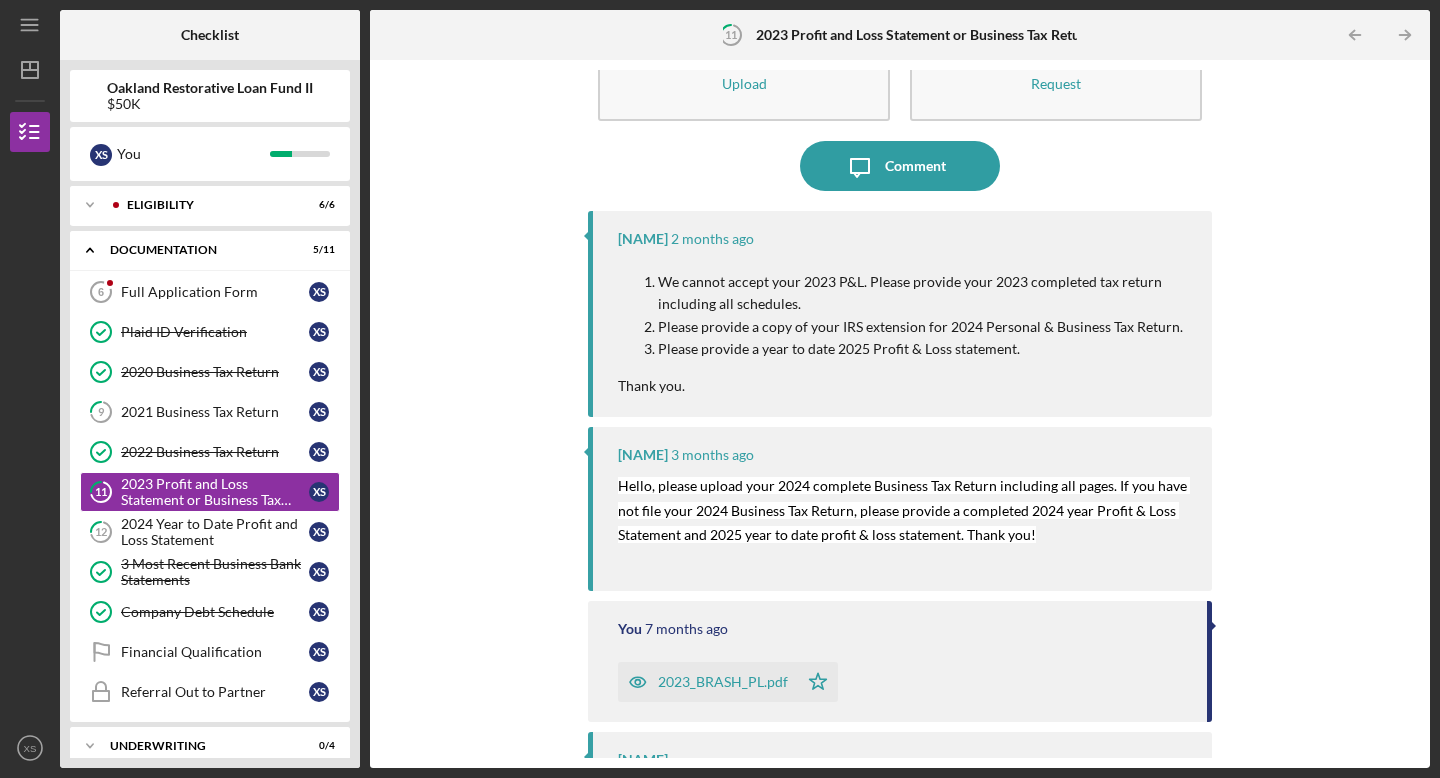 scroll, scrollTop: 0, scrollLeft: 0, axis: both 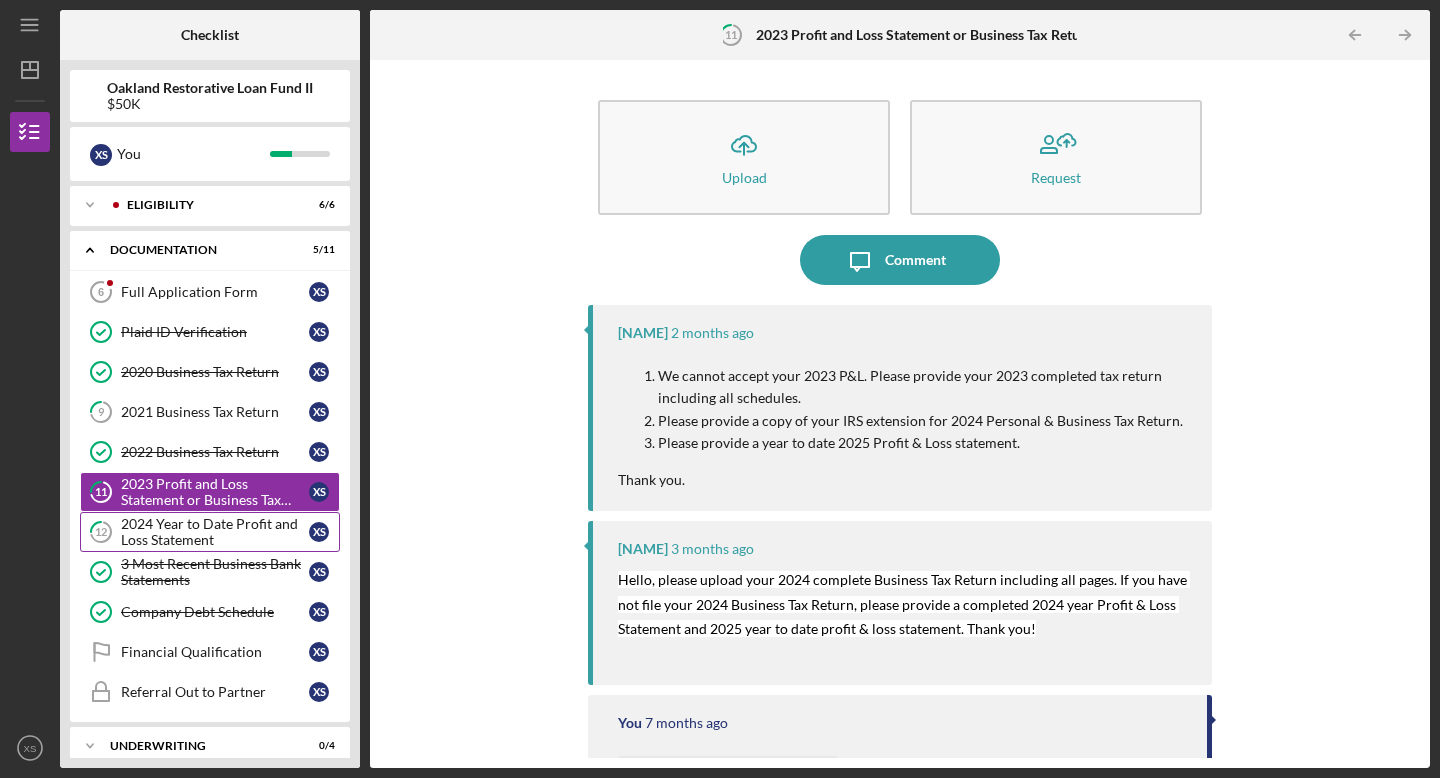 click on "2024 Year to Date Profit and Loss Statement" at bounding box center [215, 532] 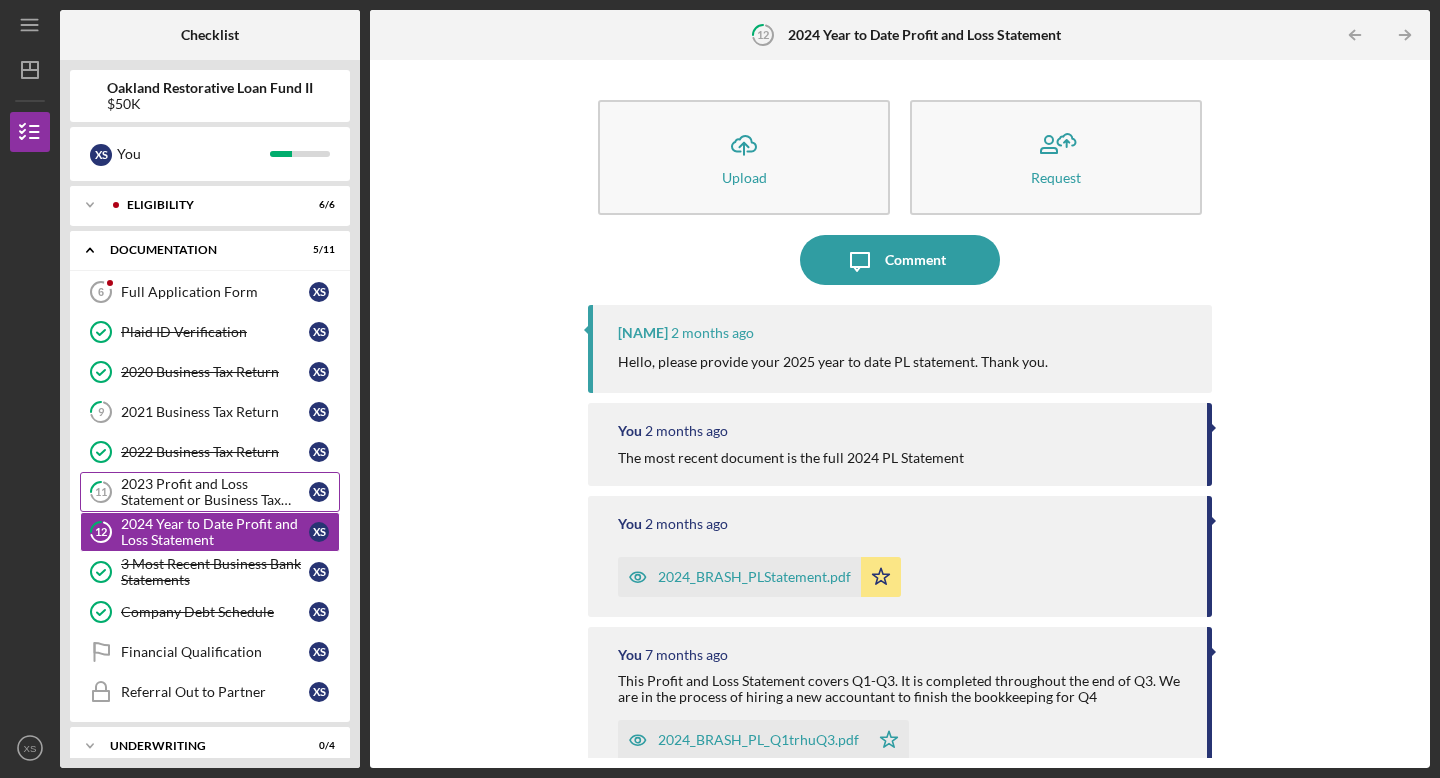 click on "2023 Profit and Loss Statement or Business Tax Return" at bounding box center (215, 492) 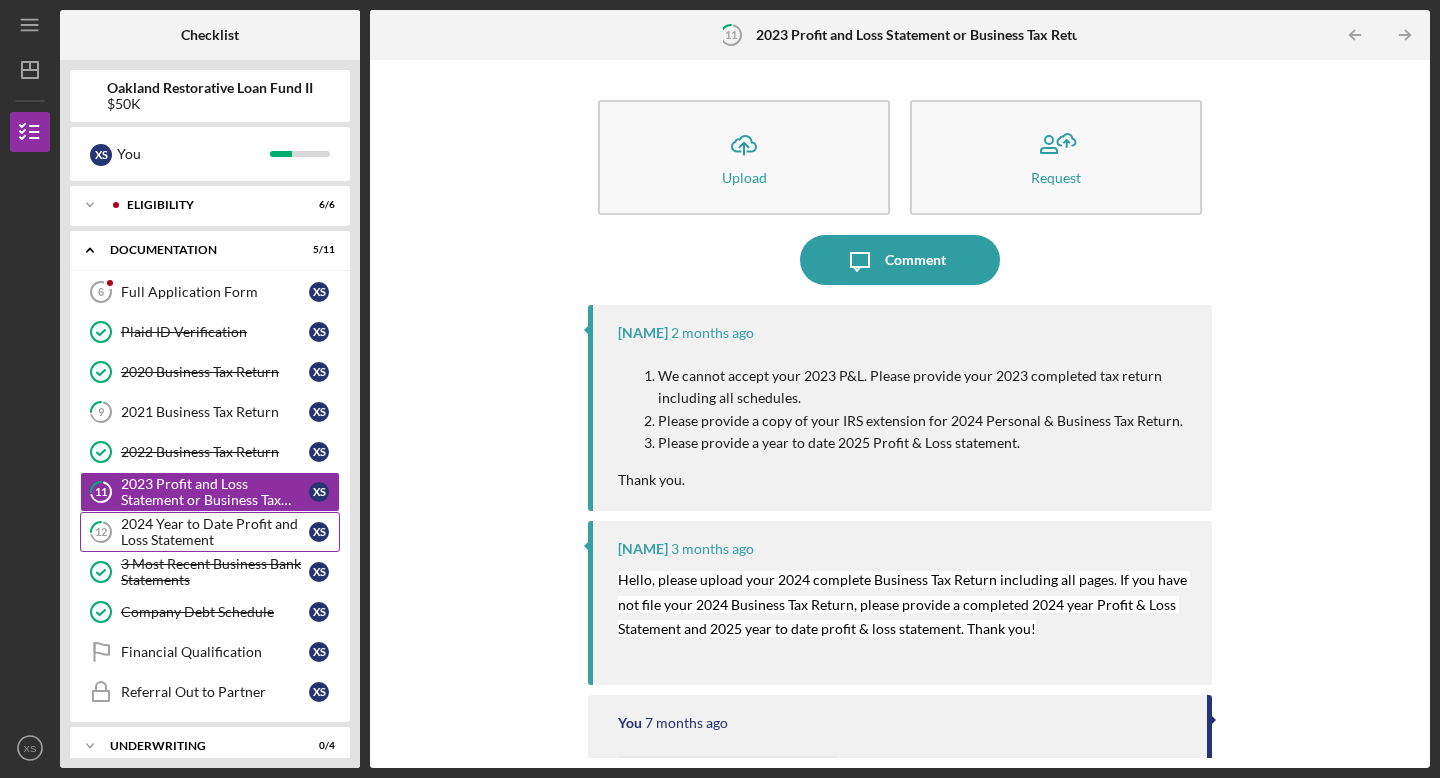 click on "2024 Year to Date Profit and Loss Statement" at bounding box center [215, 532] 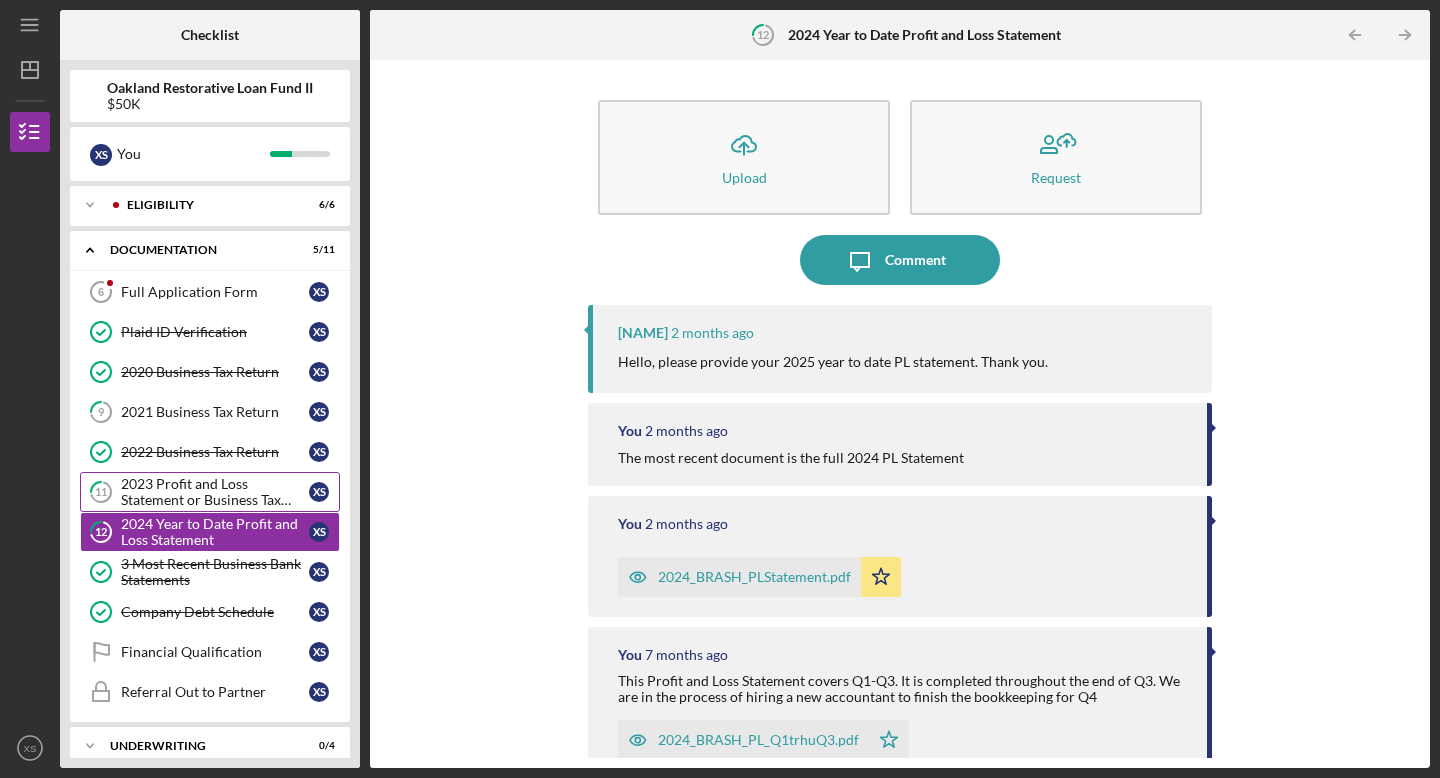 click on "2023 Profit and Loss Statement or Business Tax Return" at bounding box center [215, 492] 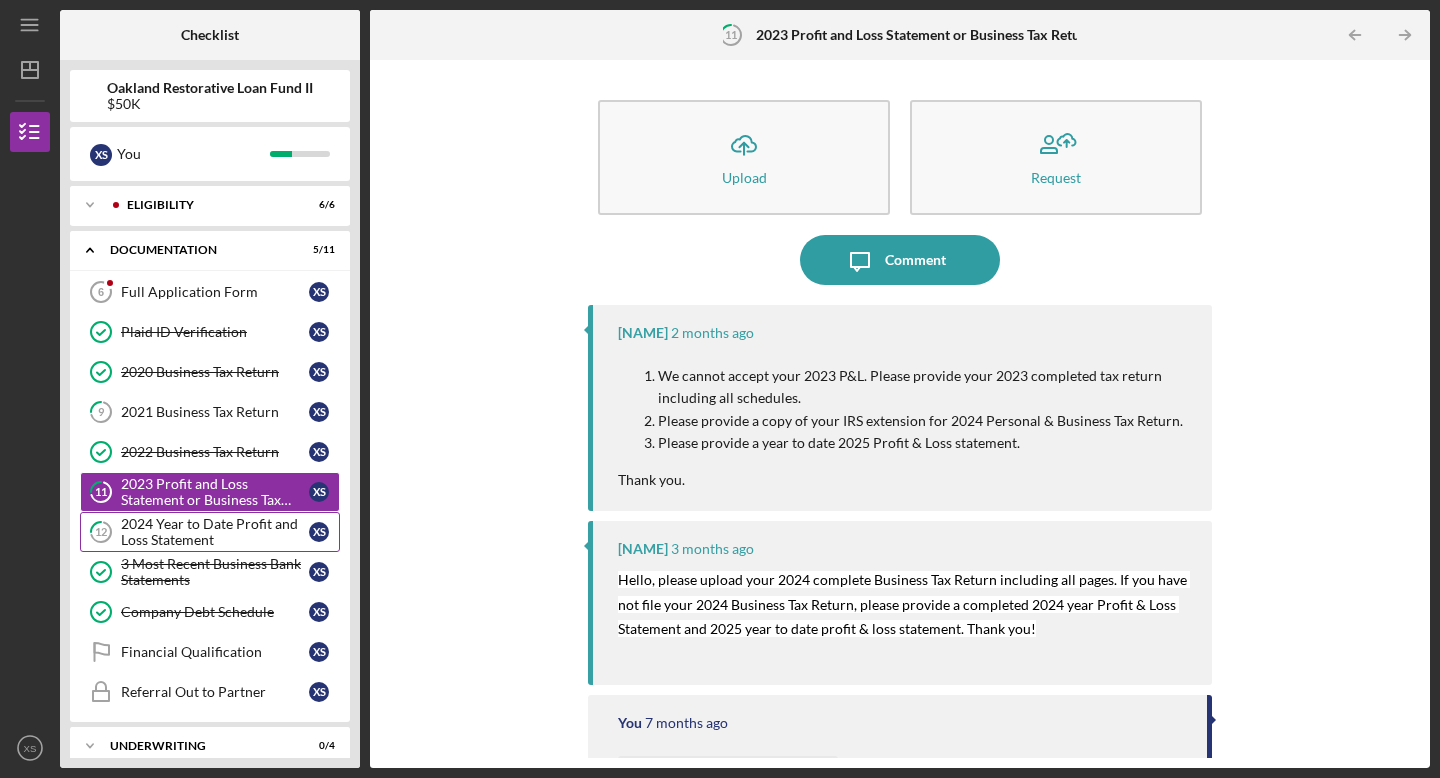 click on "2024 Year to Date Profit and Loss Statement" at bounding box center (215, 532) 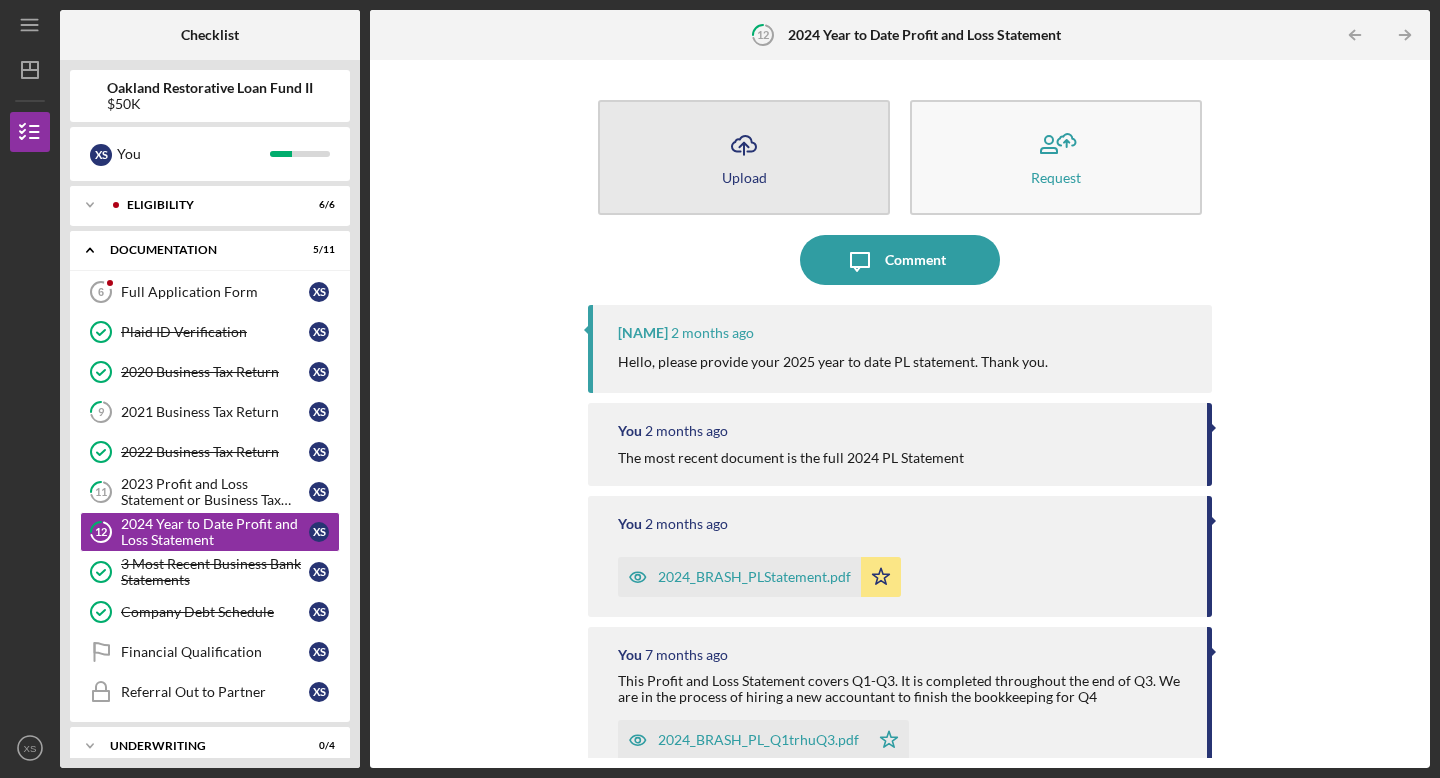 click on "Icon/Upload Upload" at bounding box center [744, 157] 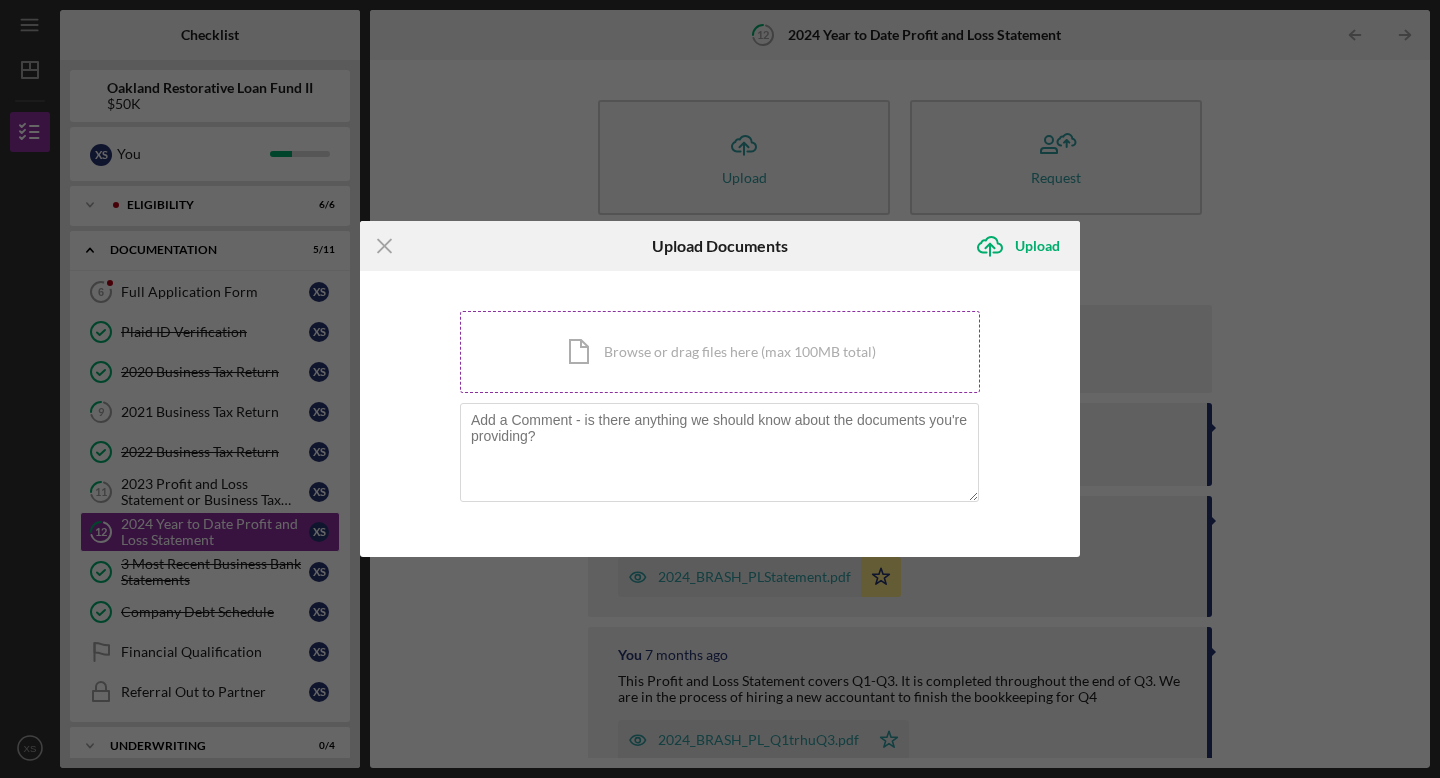 click on "Icon/Document Browse or drag files here (max 100MB total) Tap to choose files or take a photo" at bounding box center (720, 352) 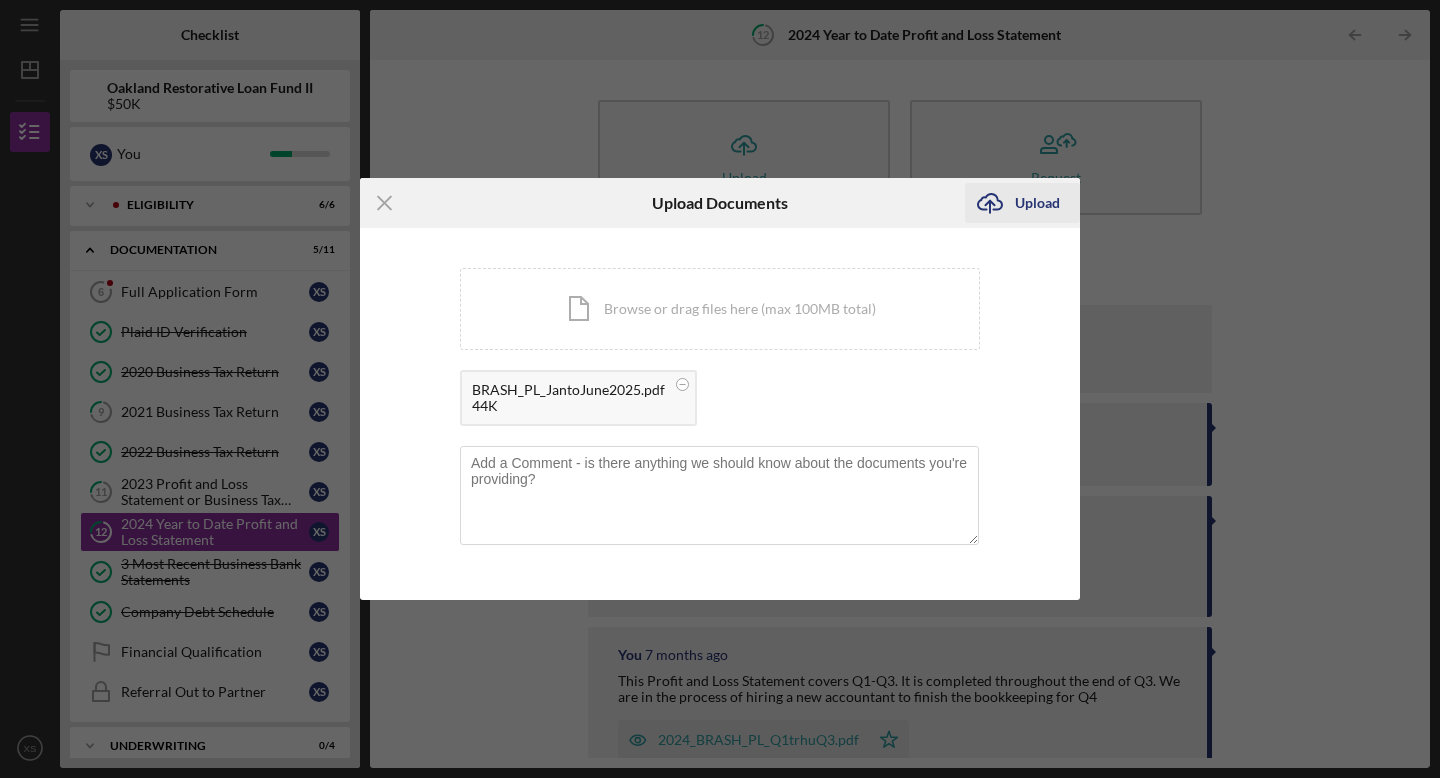click on "Upload" at bounding box center [1037, 203] 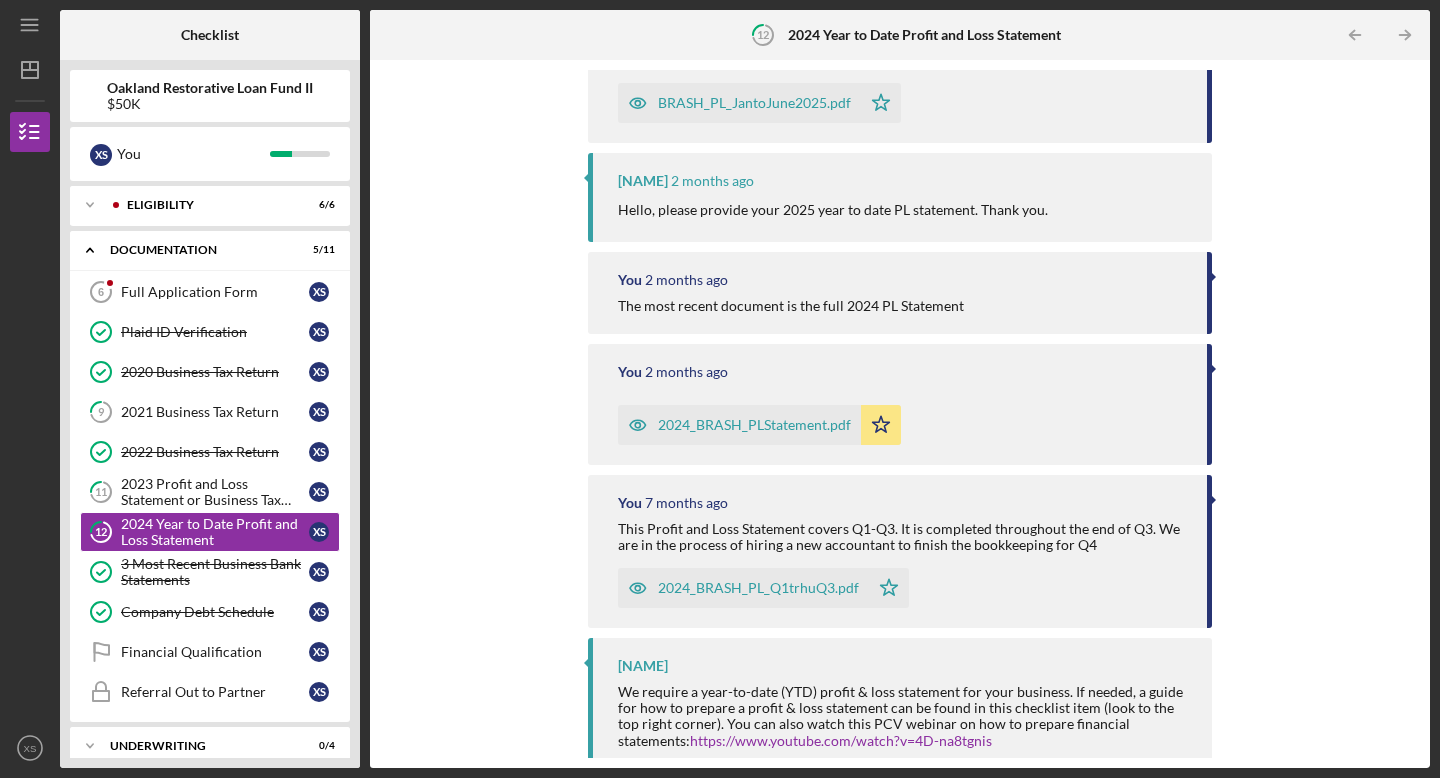 scroll, scrollTop: 293, scrollLeft: 0, axis: vertical 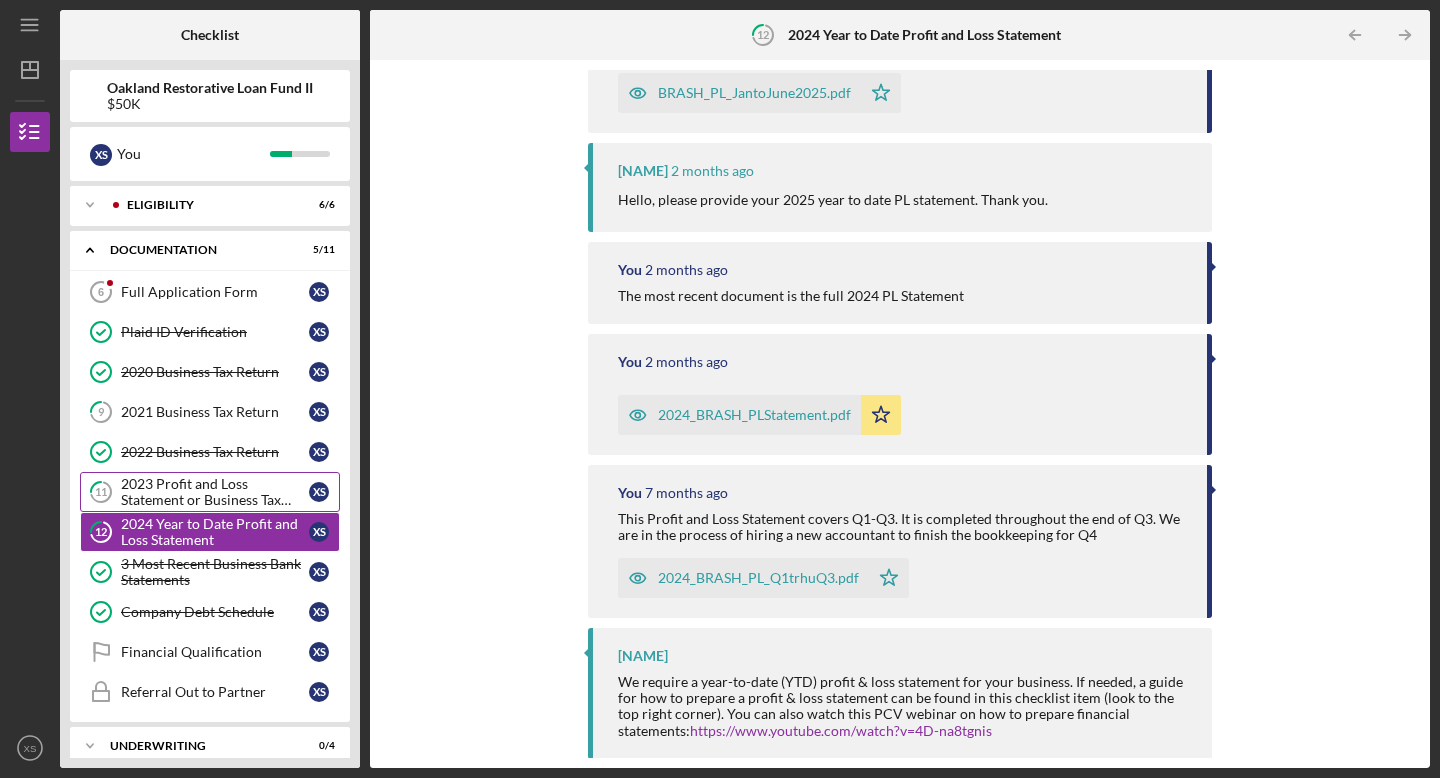 click on "2023 Profit and Loss Statement or Business Tax Return" at bounding box center (215, 492) 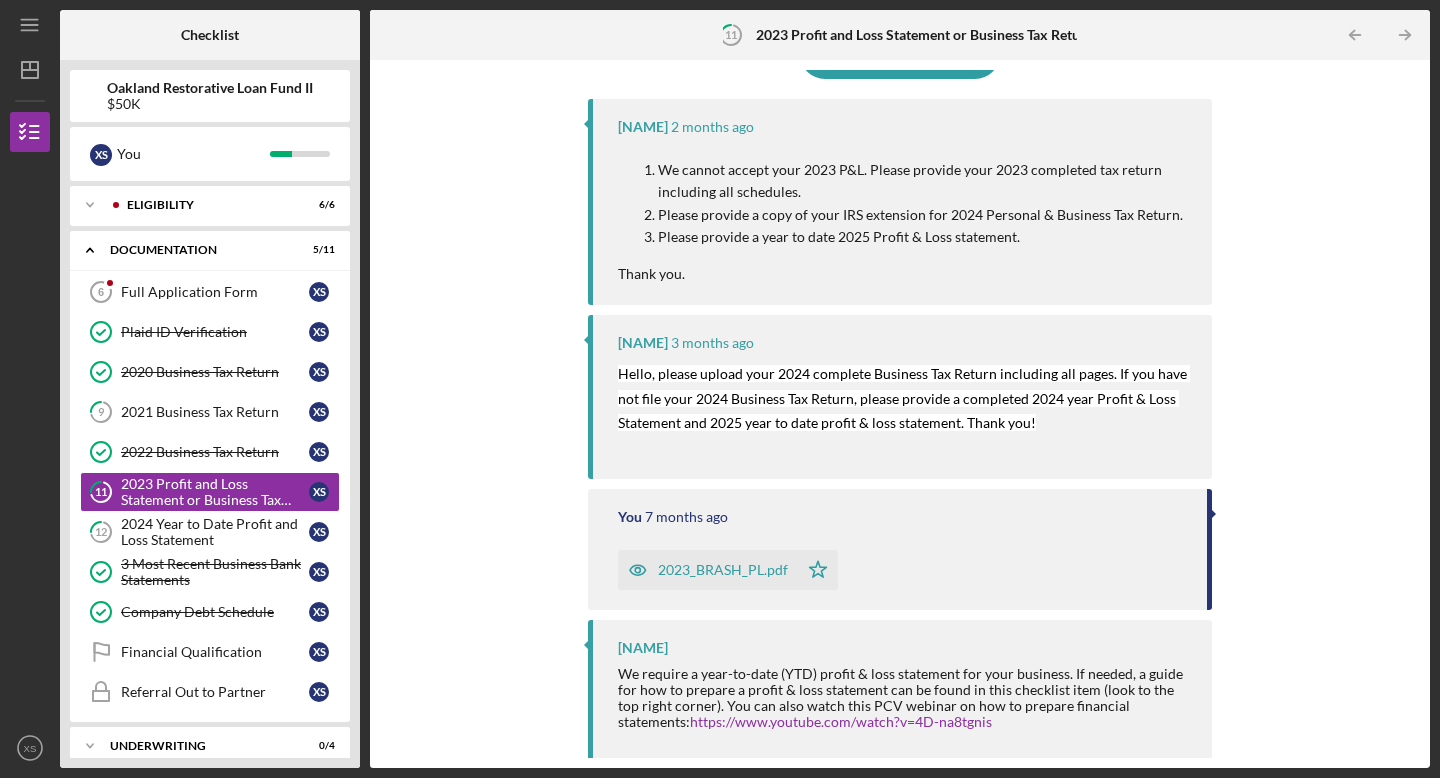 scroll, scrollTop: 0, scrollLeft: 0, axis: both 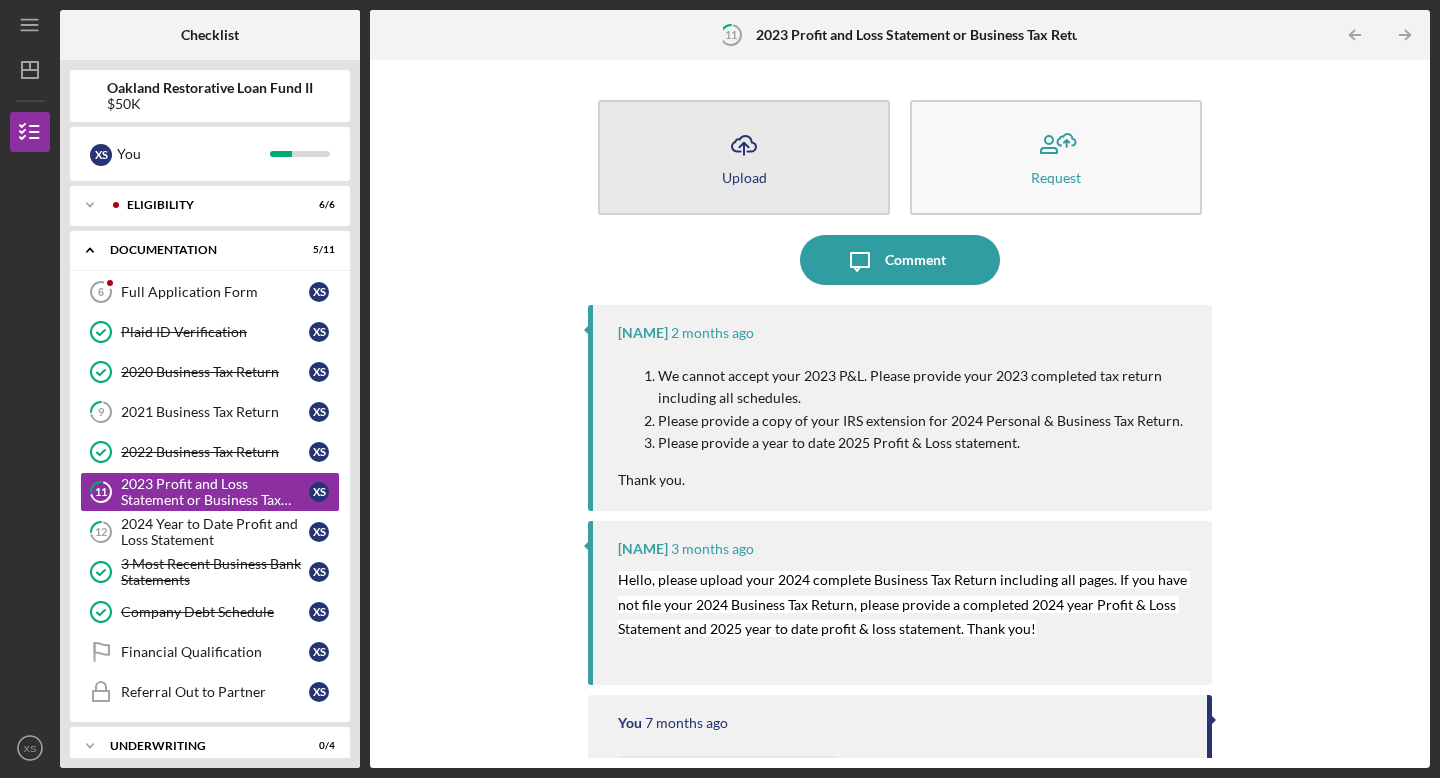 click on "Icon/Upload Upload" at bounding box center (744, 157) 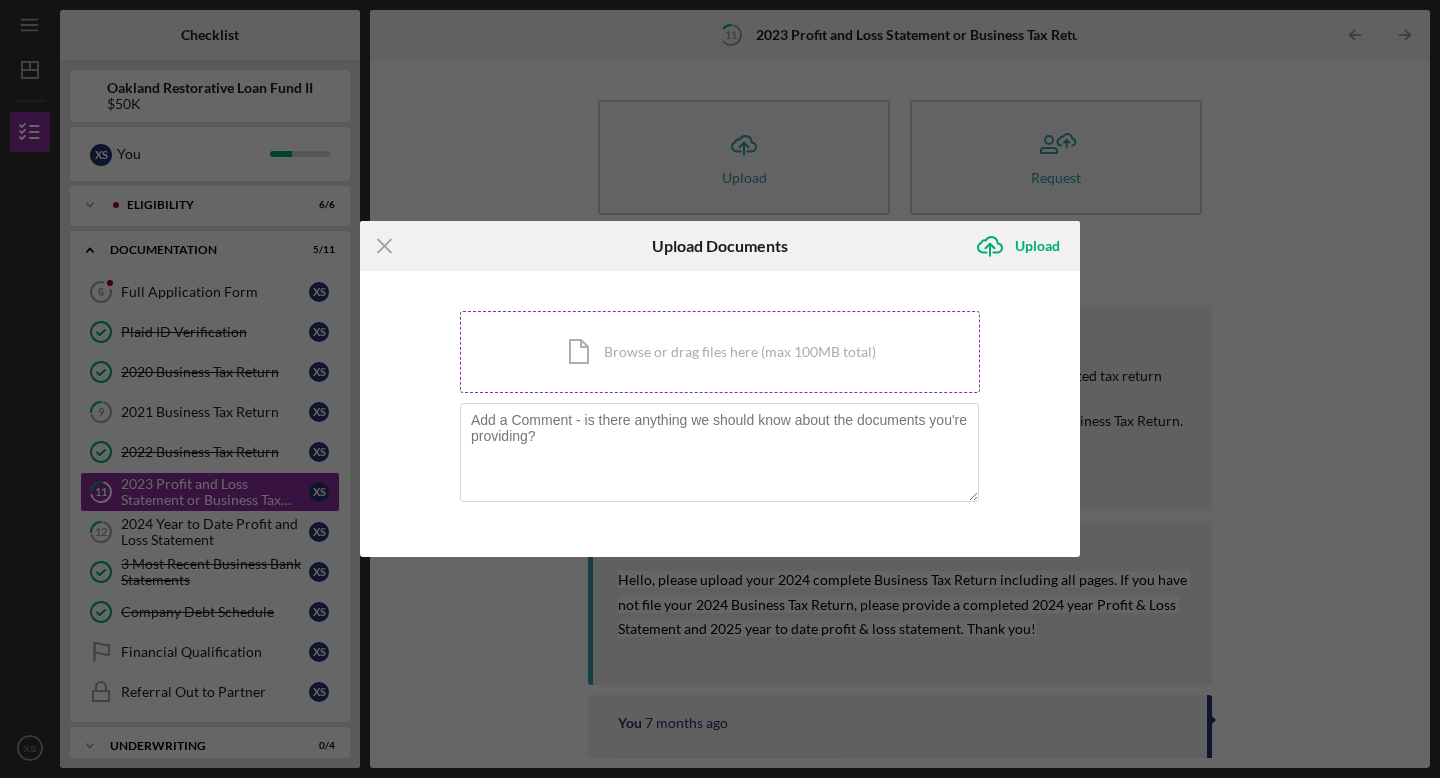 click on "Icon/Document Browse or drag files here (max 100MB total) Tap to choose files or take a photo" at bounding box center [720, 352] 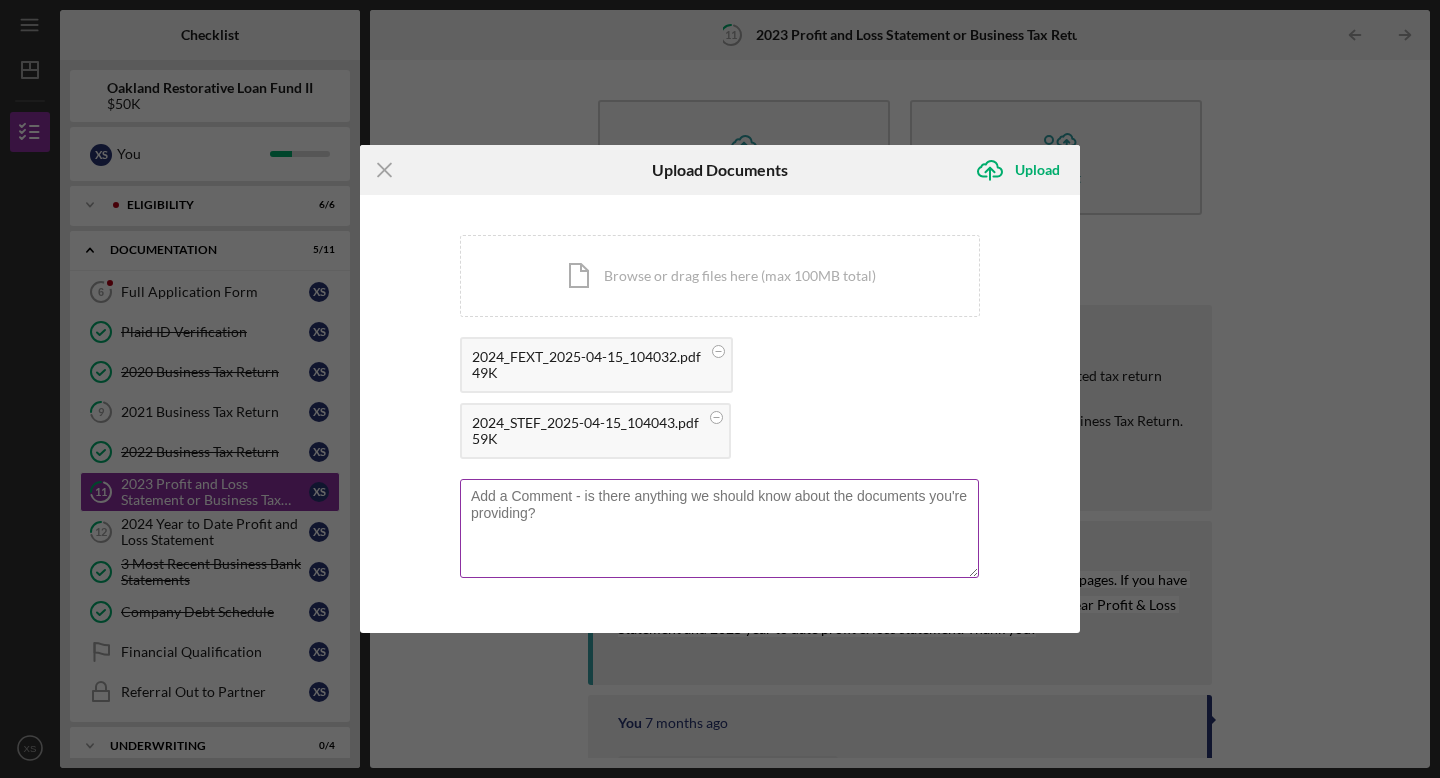 click at bounding box center [719, 528] 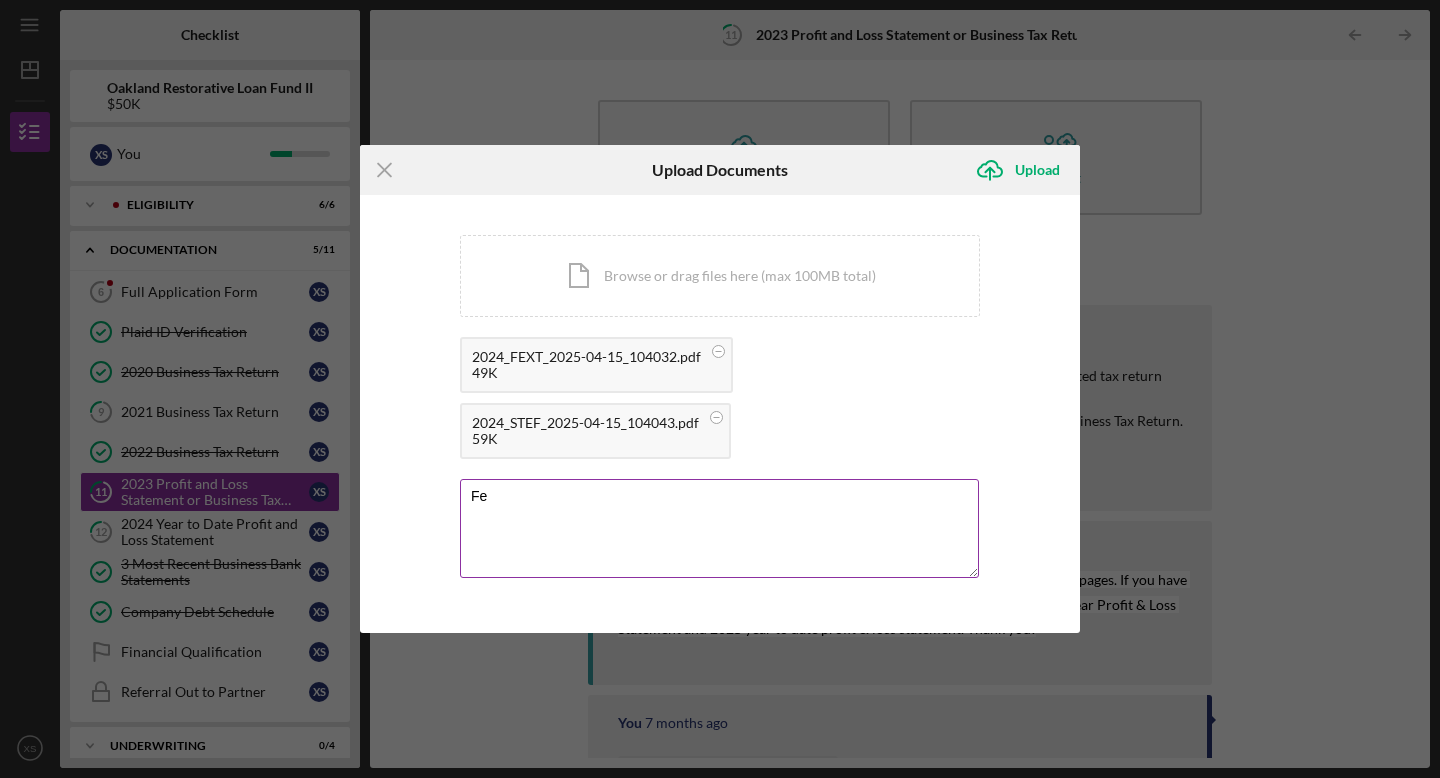 type on "F" 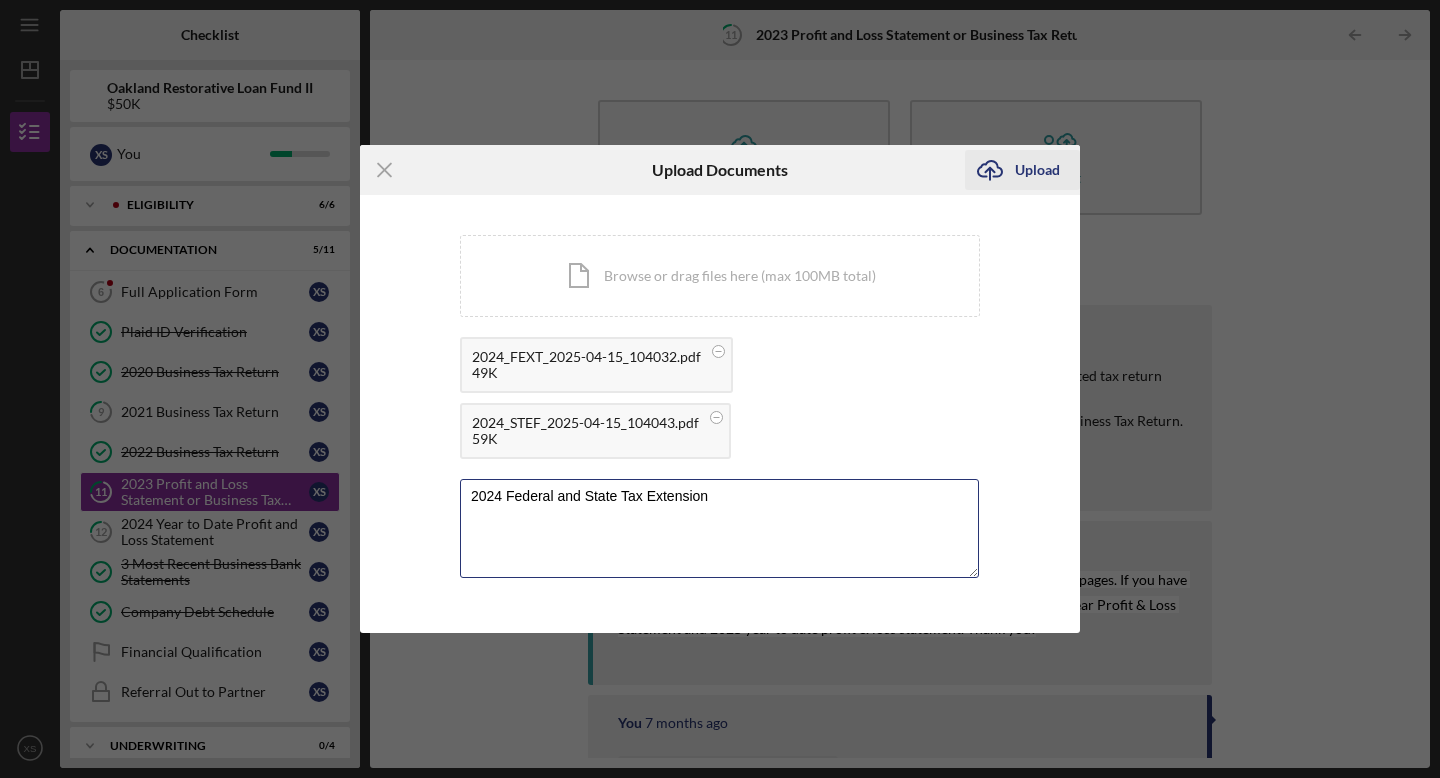 type on "2024 Federal and State Tax Extension" 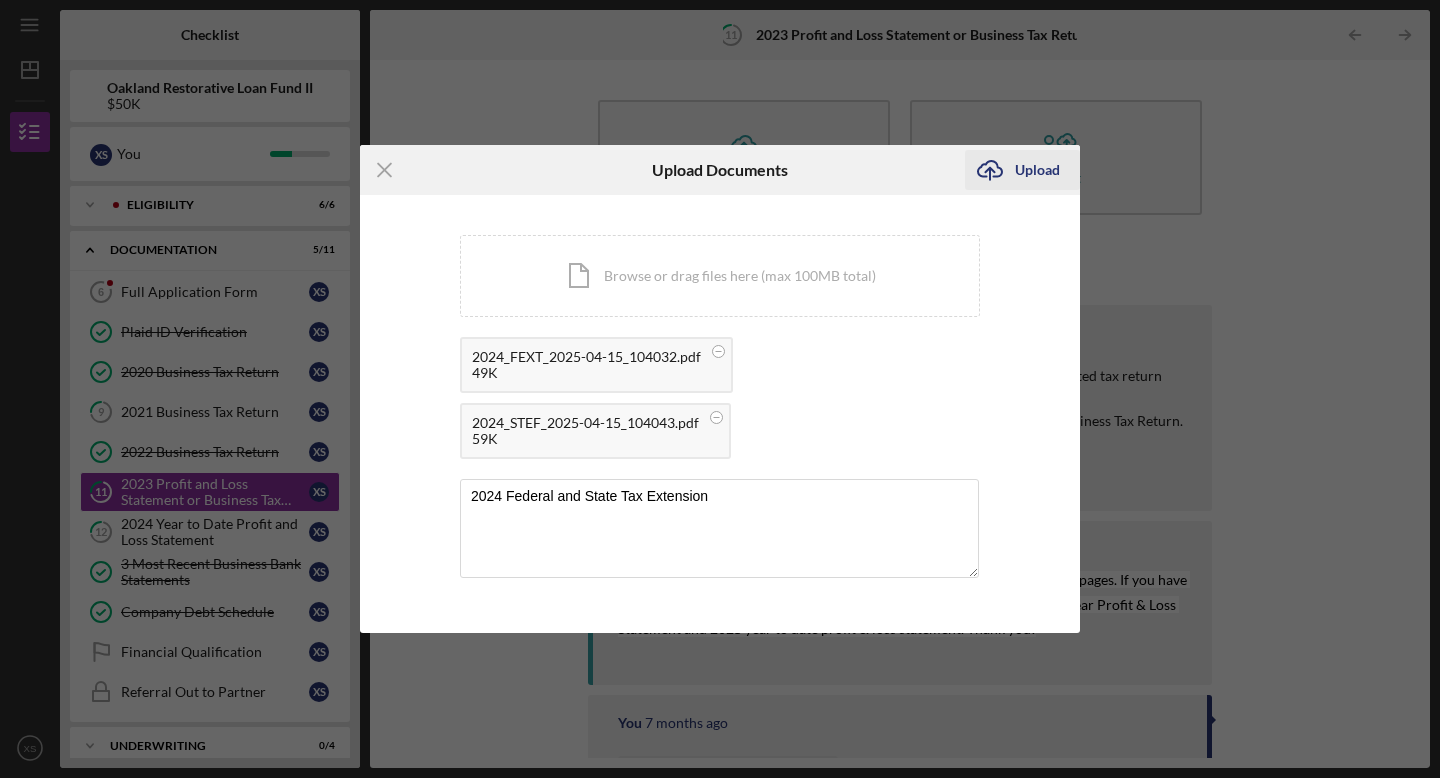 click on "Upload" at bounding box center (1037, 170) 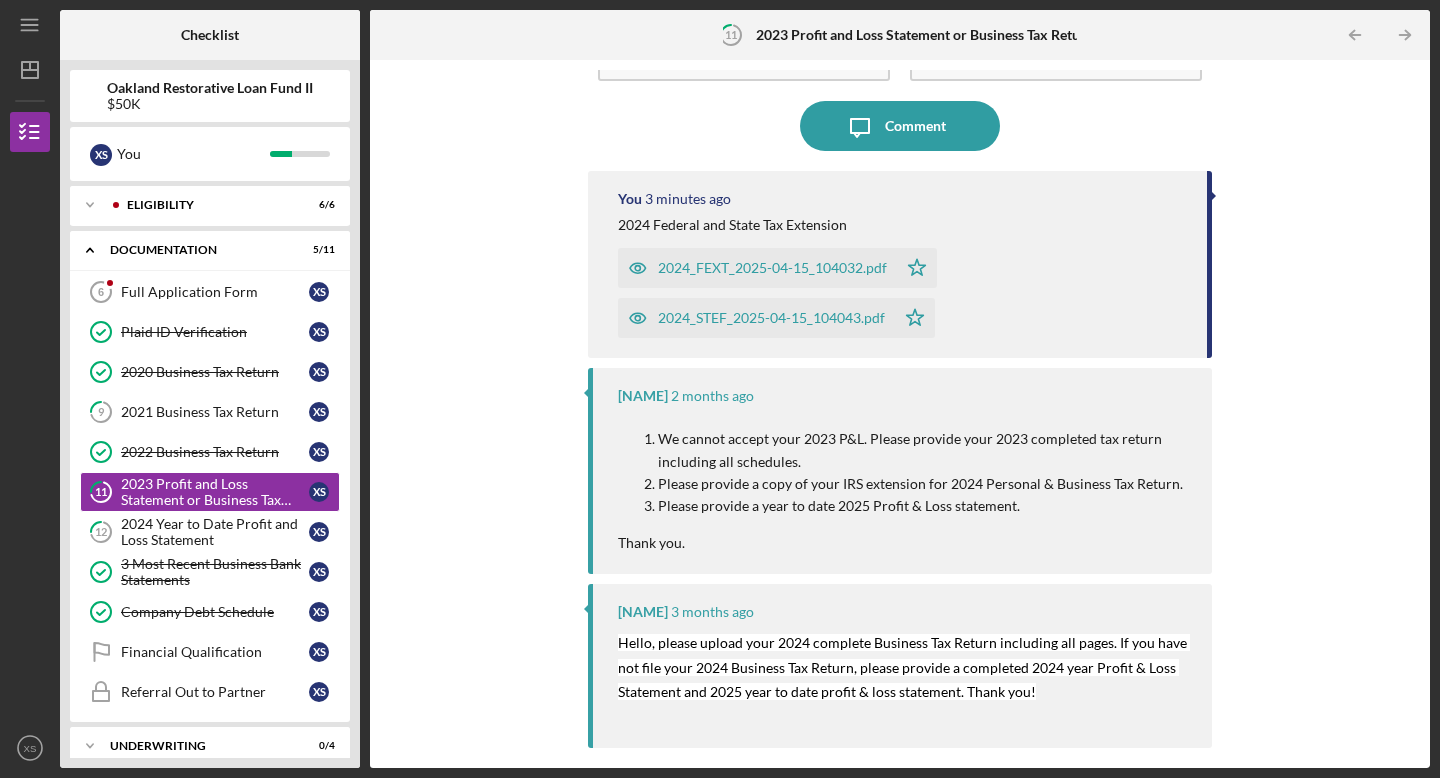 scroll, scrollTop: 0, scrollLeft: 0, axis: both 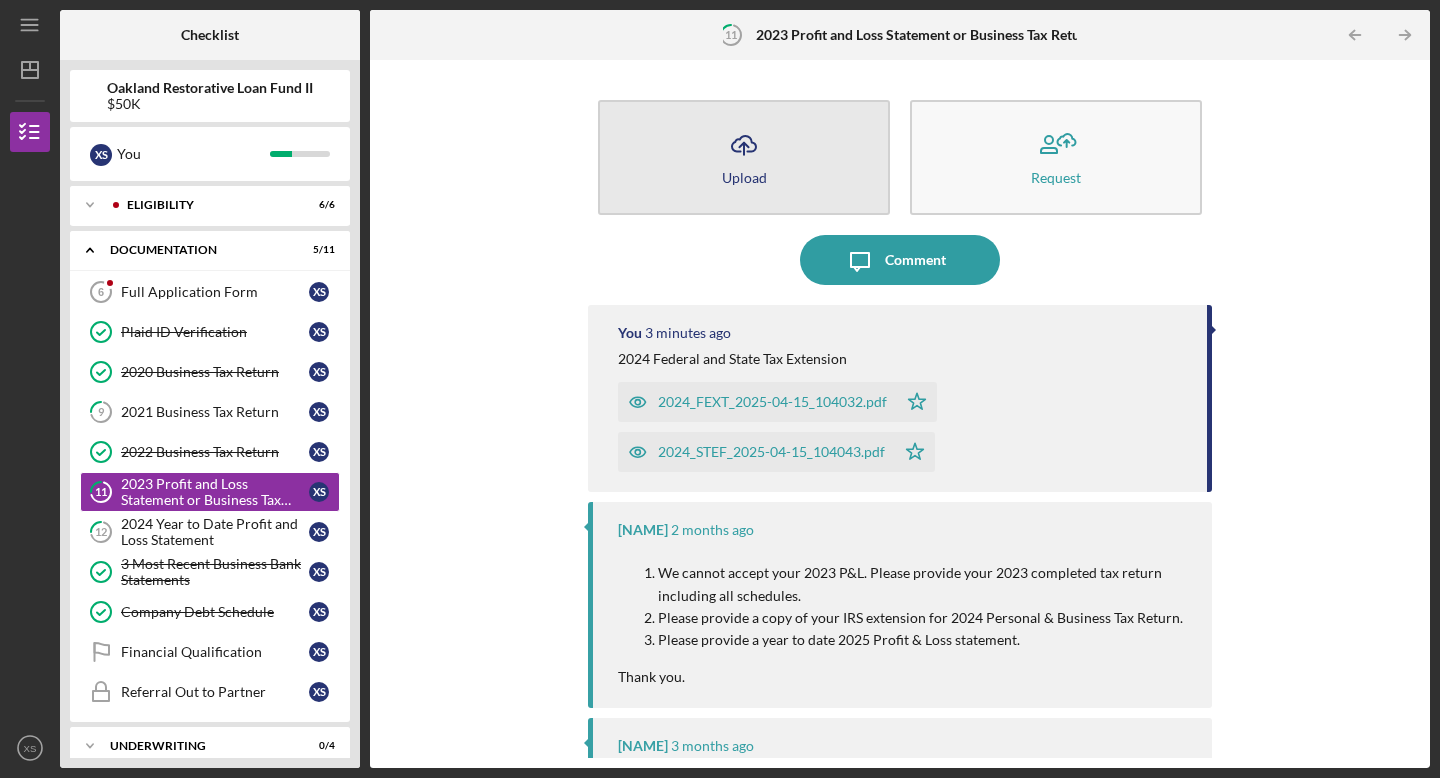 click on "Icon/Upload Upload" at bounding box center [744, 157] 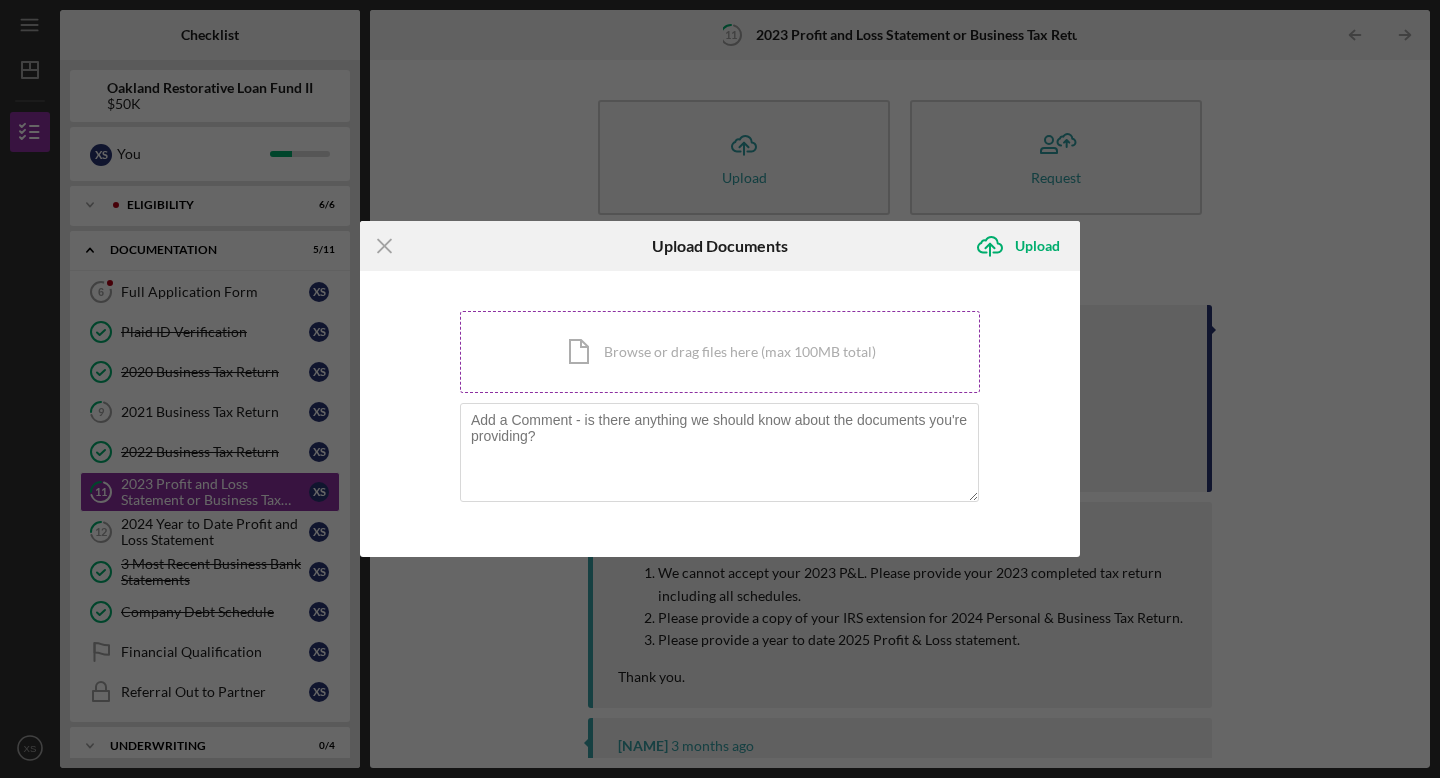 click on "Icon/Document Browse or drag files here (max 100MB total) Tap to choose files or take a photo" at bounding box center [720, 352] 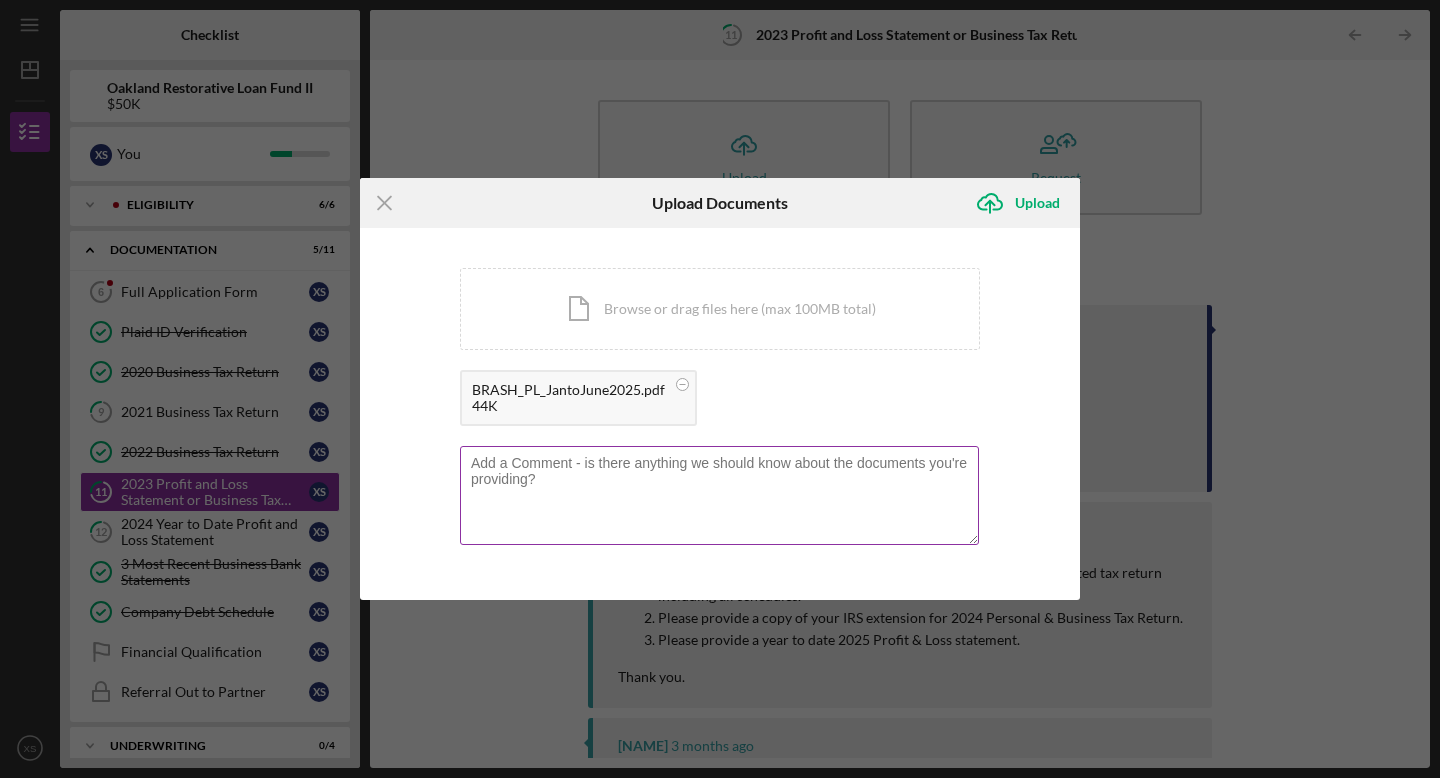 click at bounding box center (719, 495) 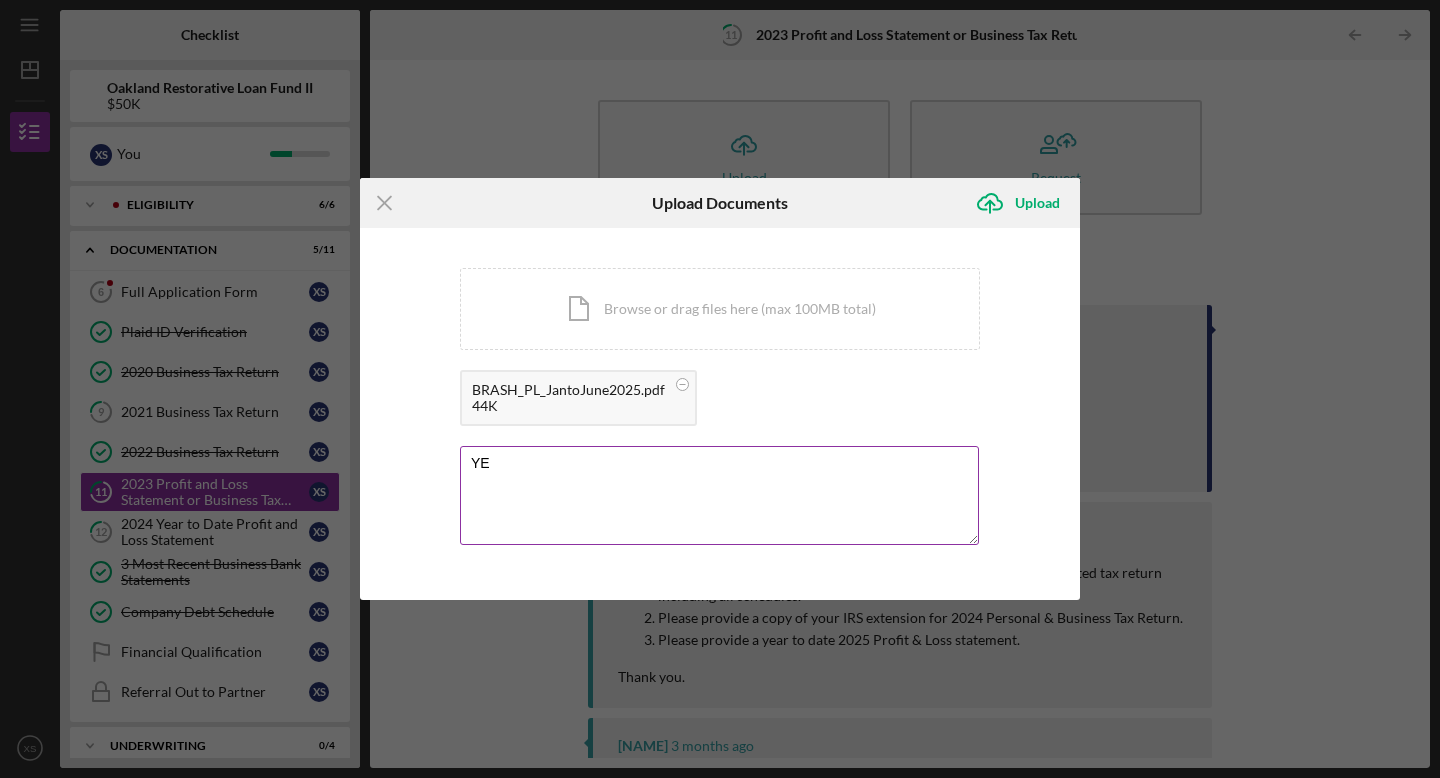 type on "Y" 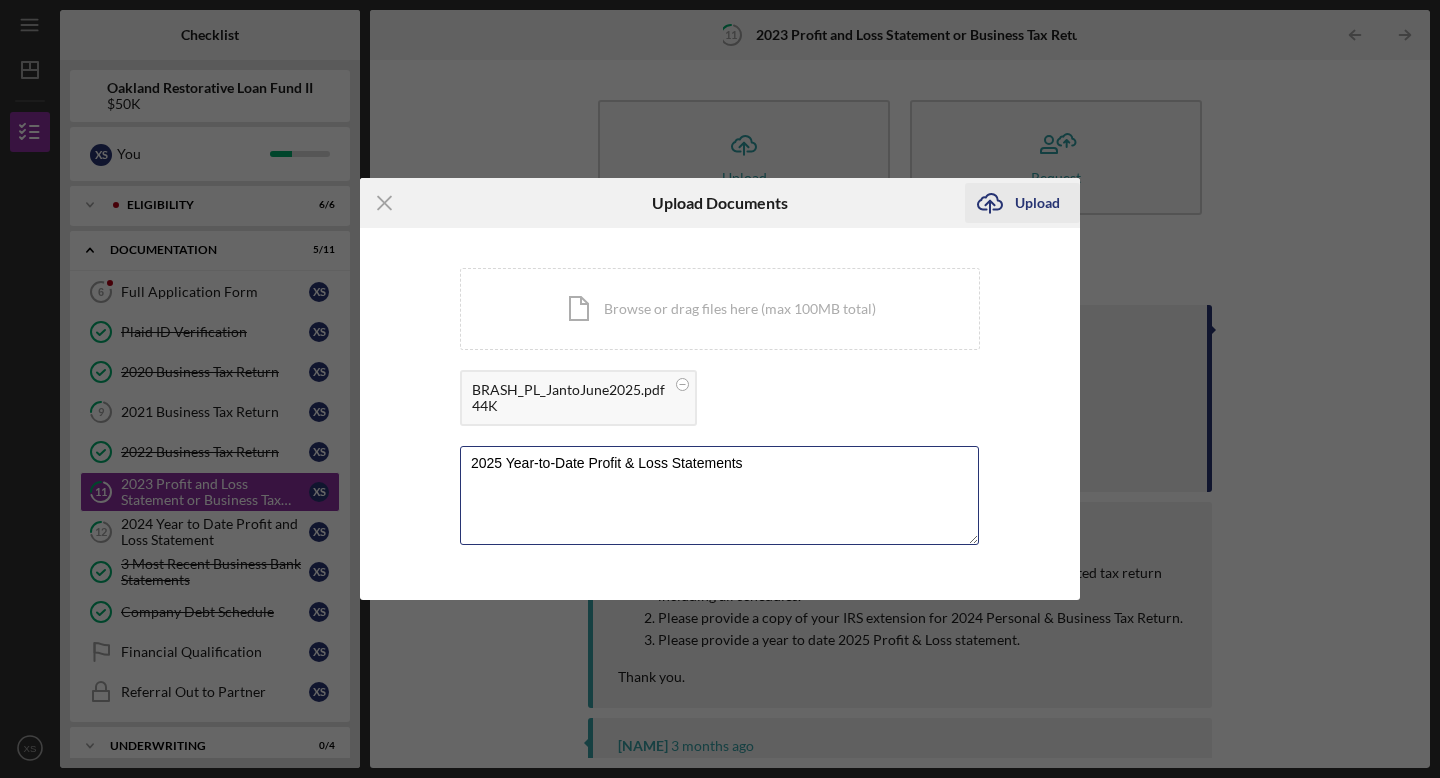 type on "2025 Year-to-Date Profit & Loss Statements" 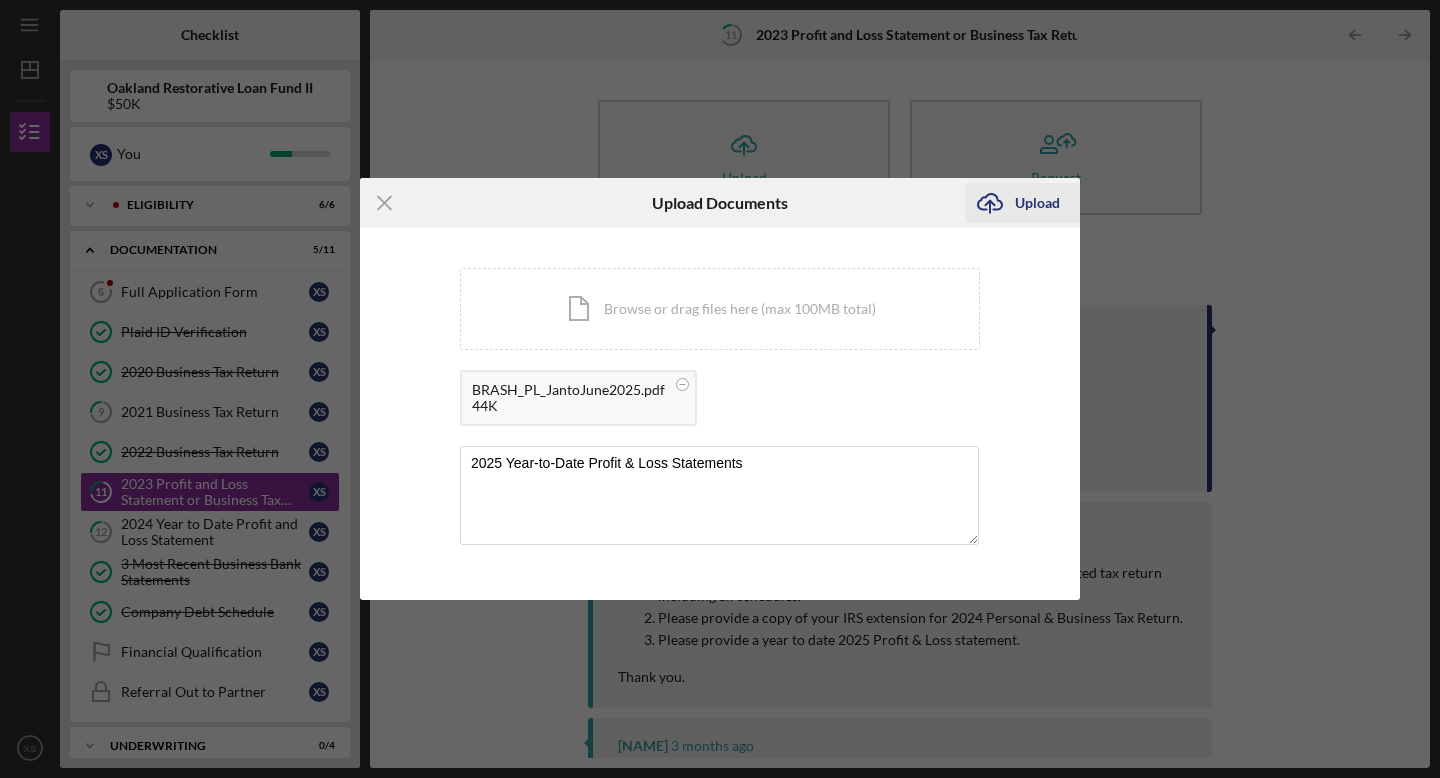 click on "Upload" at bounding box center [1037, 203] 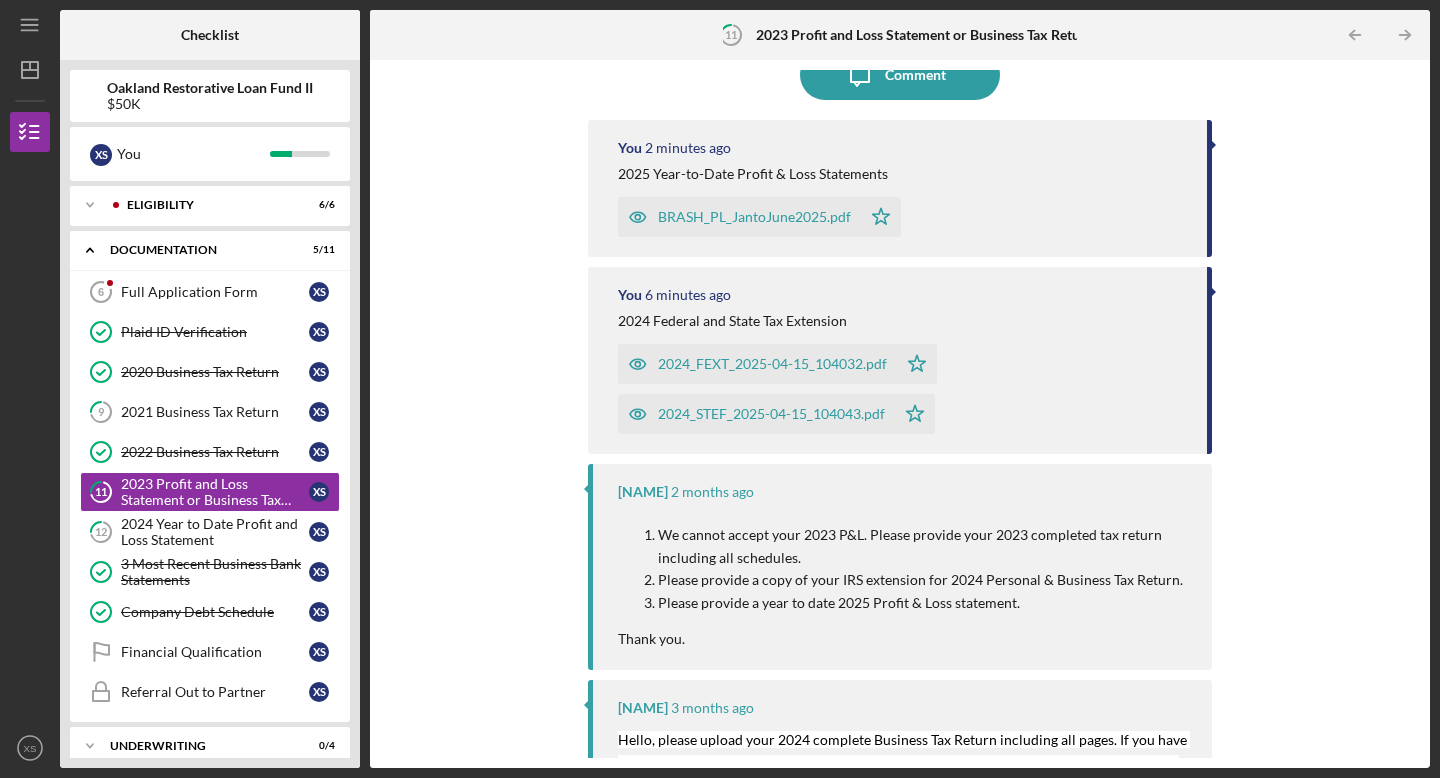 scroll, scrollTop: 216, scrollLeft: 0, axis: vertical 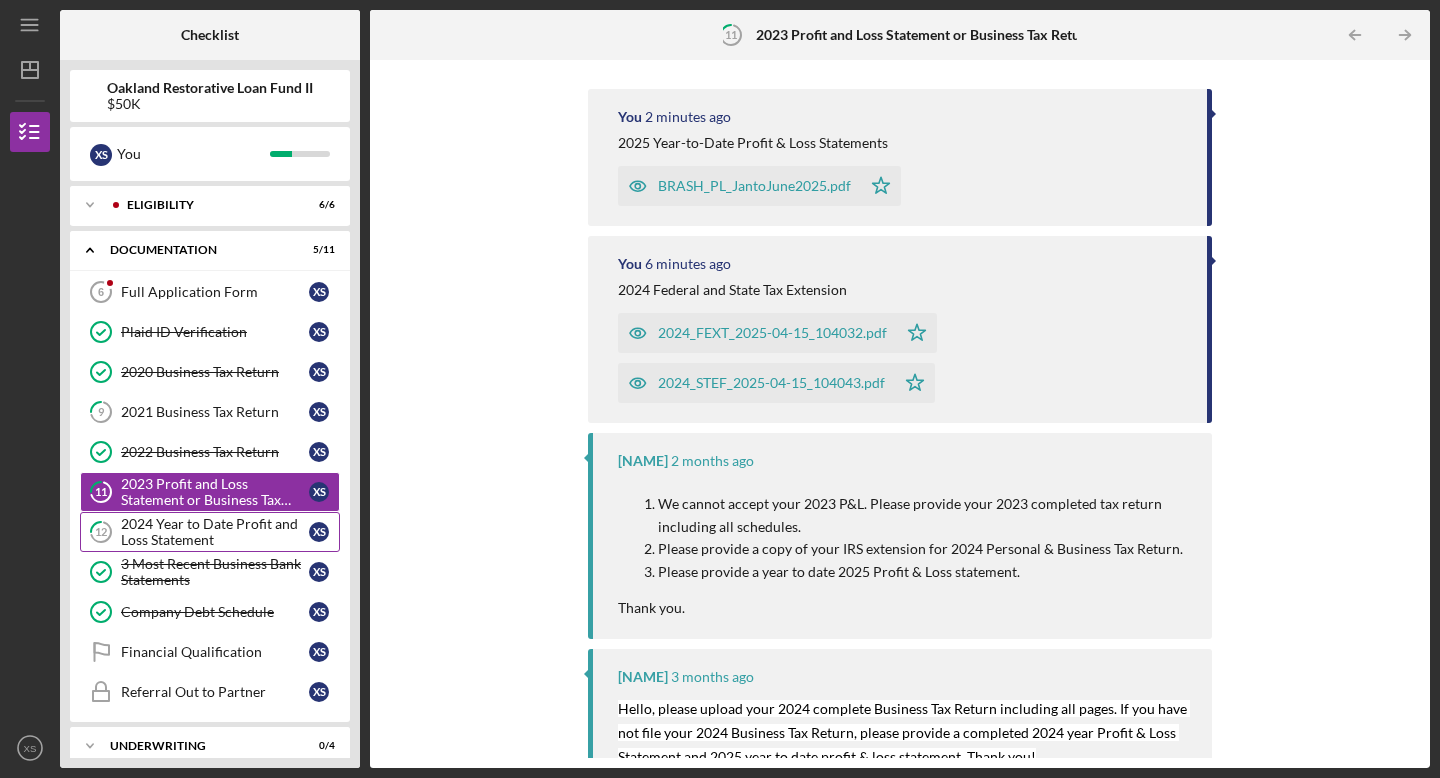 click on "2024 Year to Date Profit and Loss Statement" at bounding box center (215, 532) 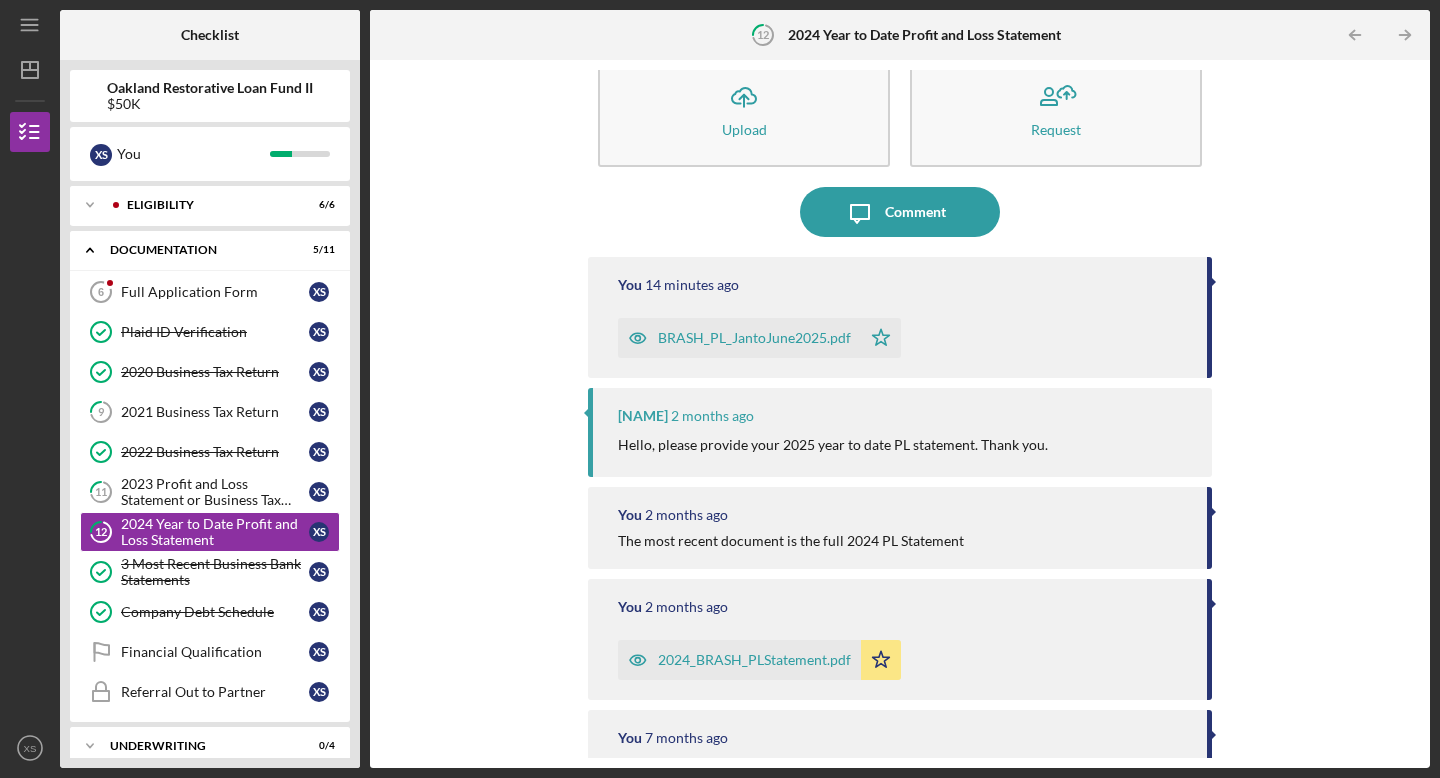 scroll, scrollTop: 69, scrollLeft: 0, axis: vertical 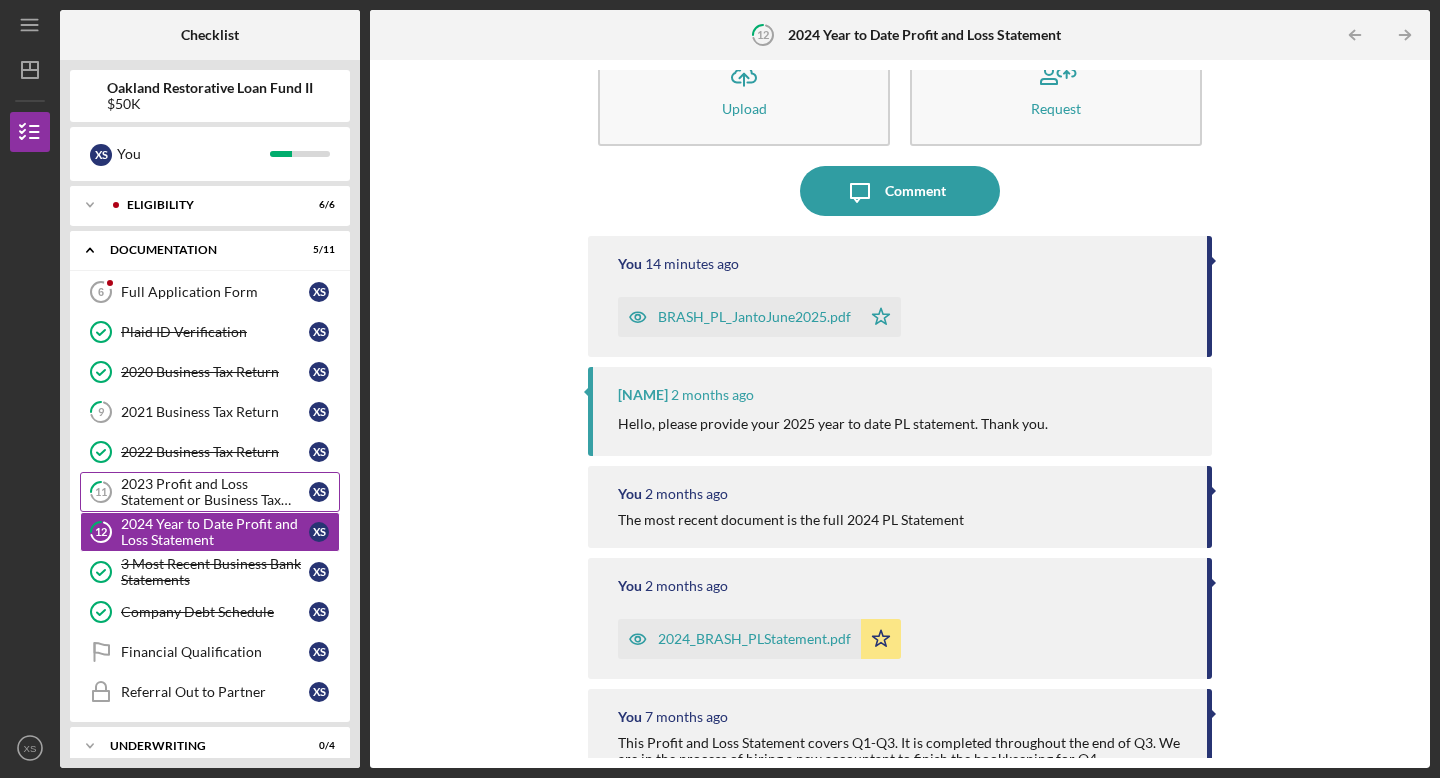 click on "2023 Profit and Loss Statement or Business Tax Return" at bounding box center [215, 492] 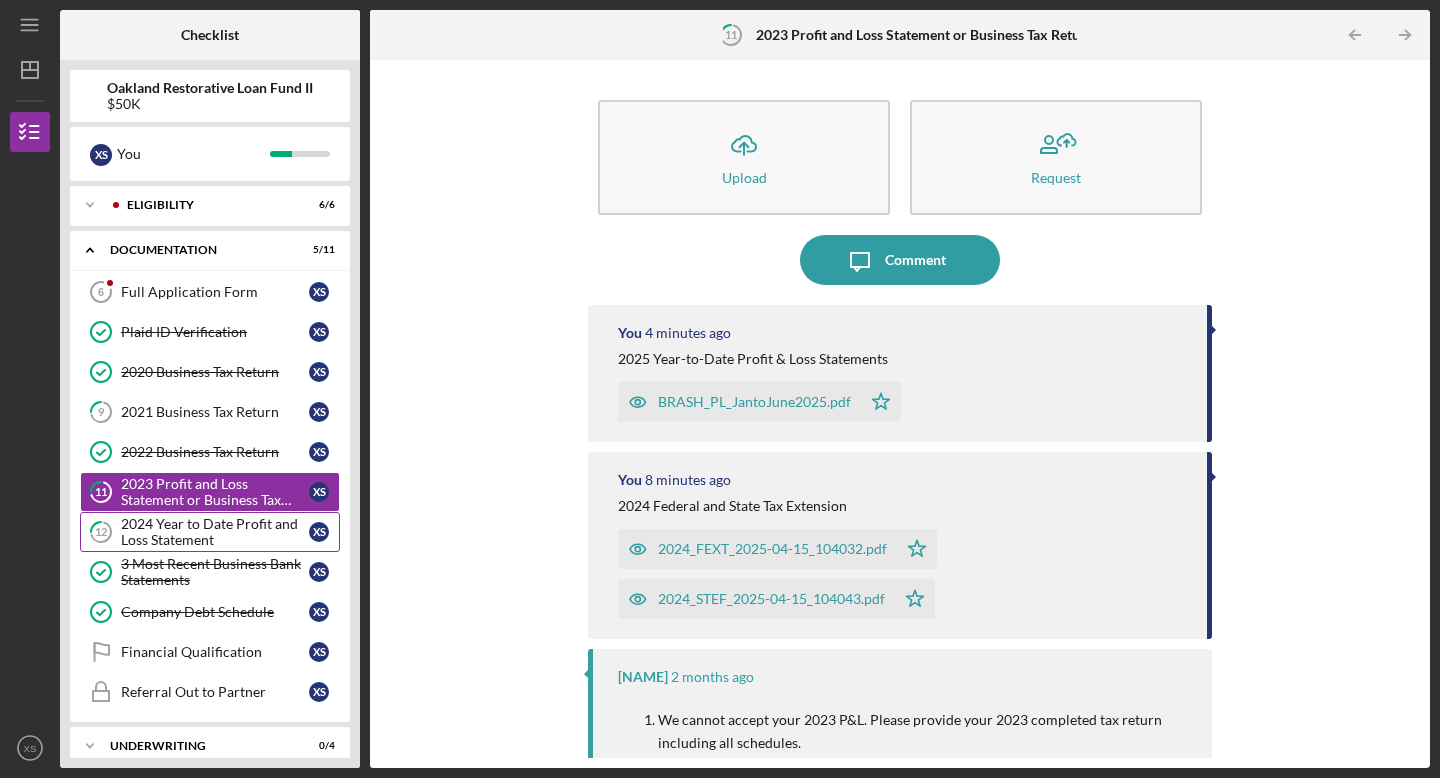 click on "2024 Year to Date Profit and Loss Statement" at bounding box center [215, 532] 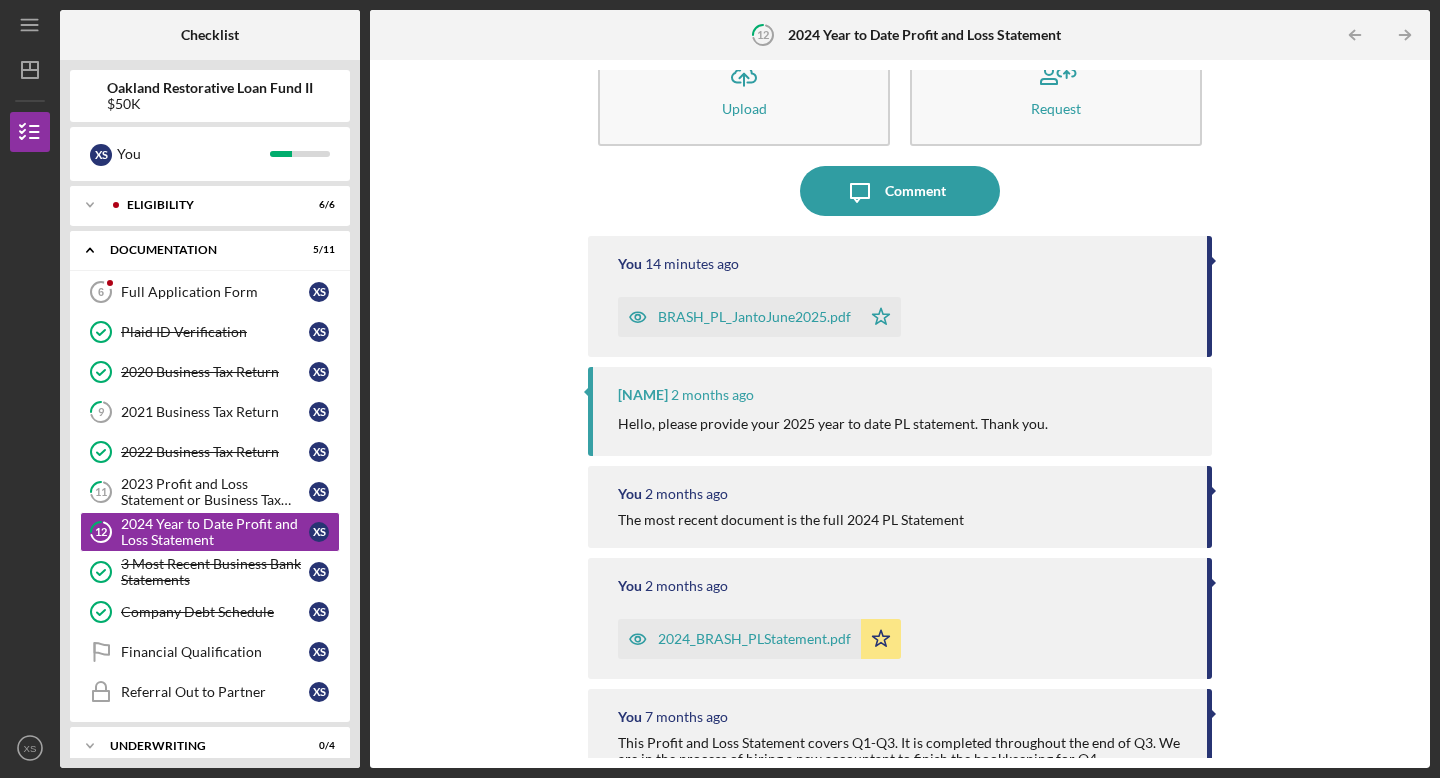 scroll, scrollTop: 0, scrollLeft: 0, axis: both 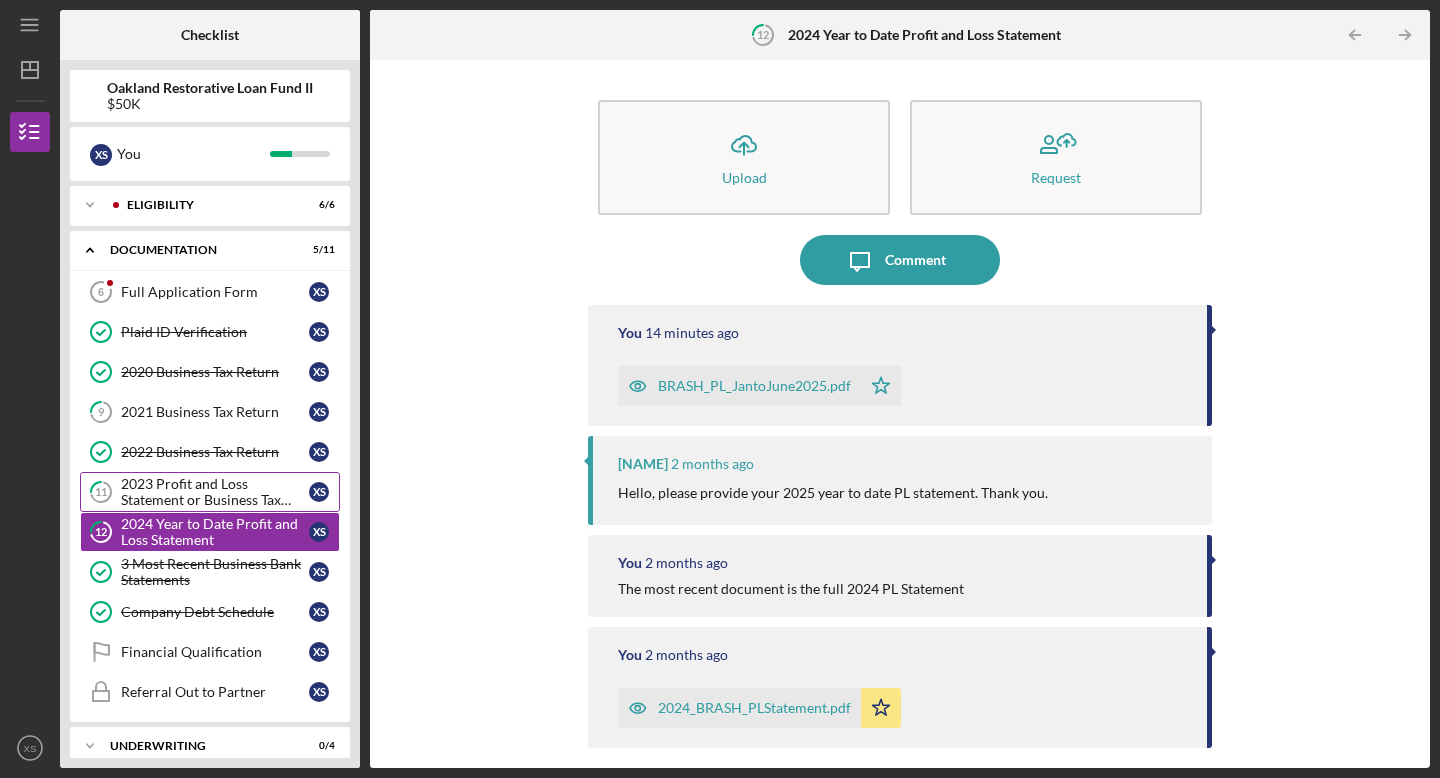 click on "2023 Profit and Loss Statement or Business Tax Return" at bounding box center (215, 492) 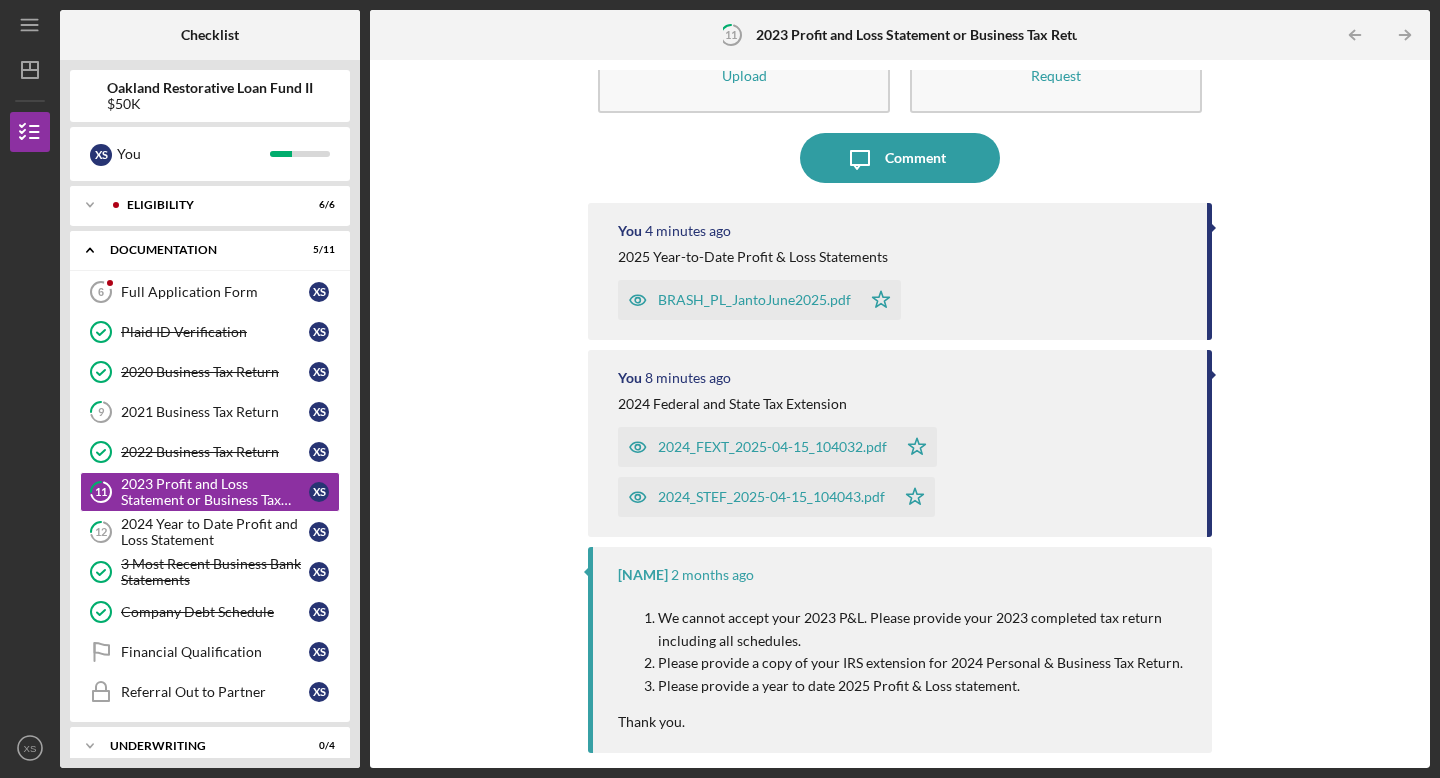 scroll, scrollTop: 101, scrollLeft: 0, axis: vertical 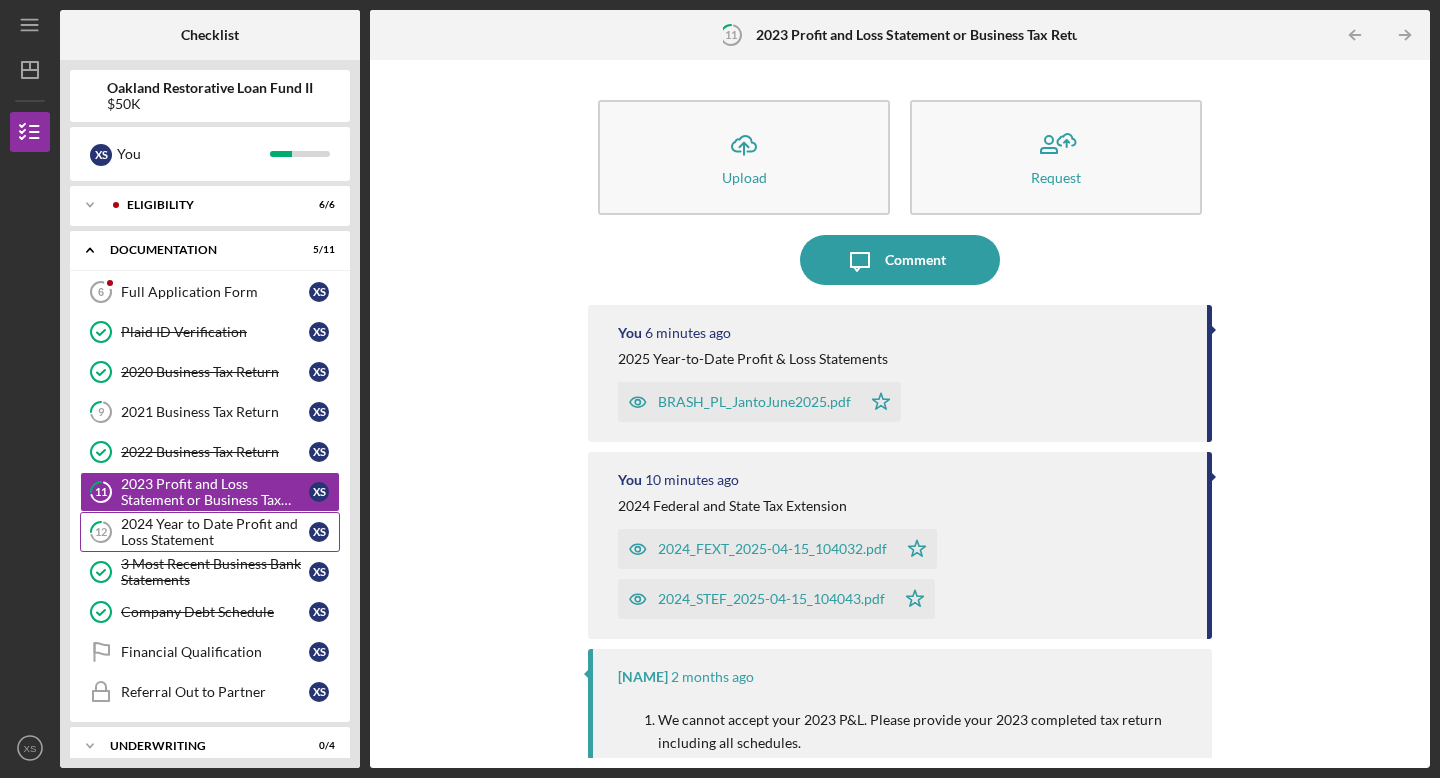 click on "2024 Year to Date Profit and Loss Statement" at bounding box center [215, 532] 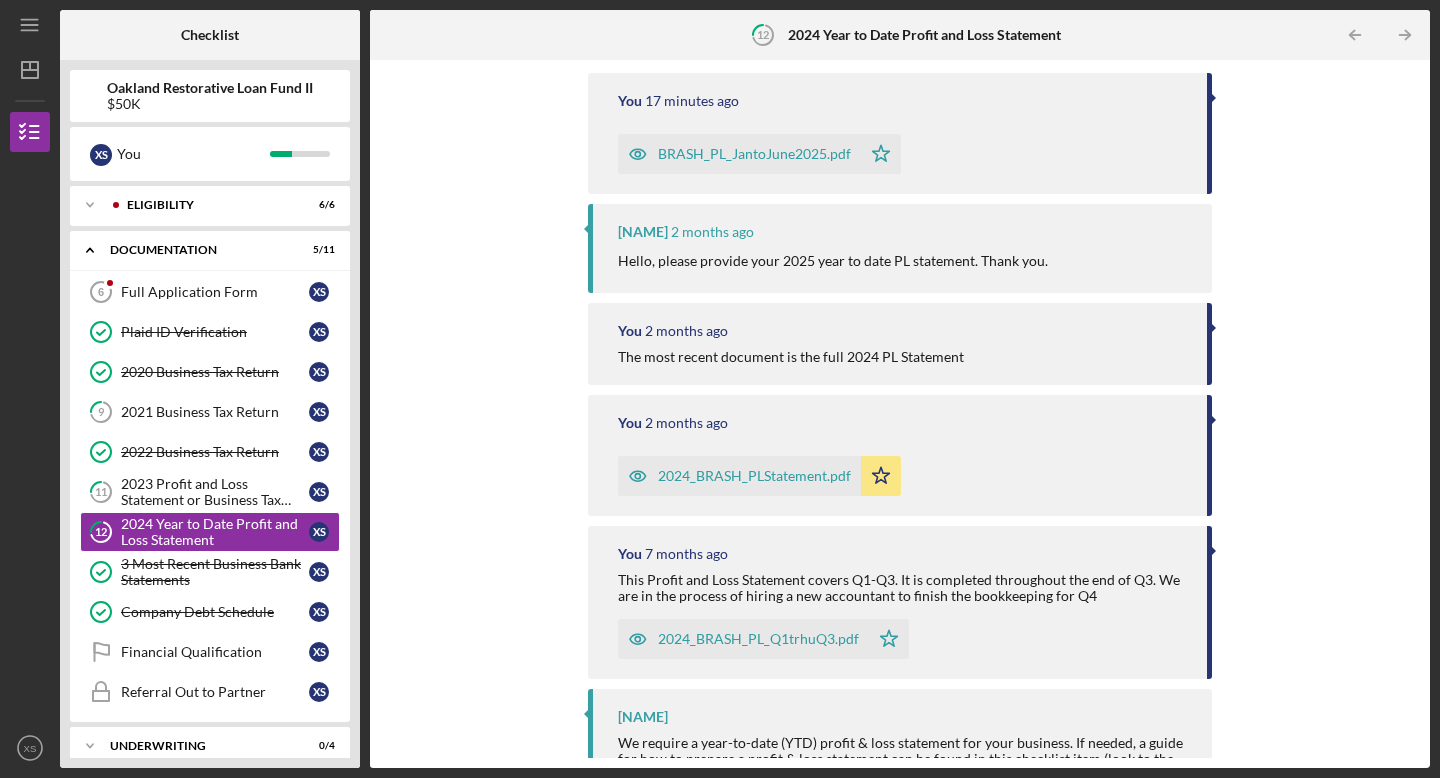 scroll, scrollTop: 249, scrollLeft: 0, axis: vertical 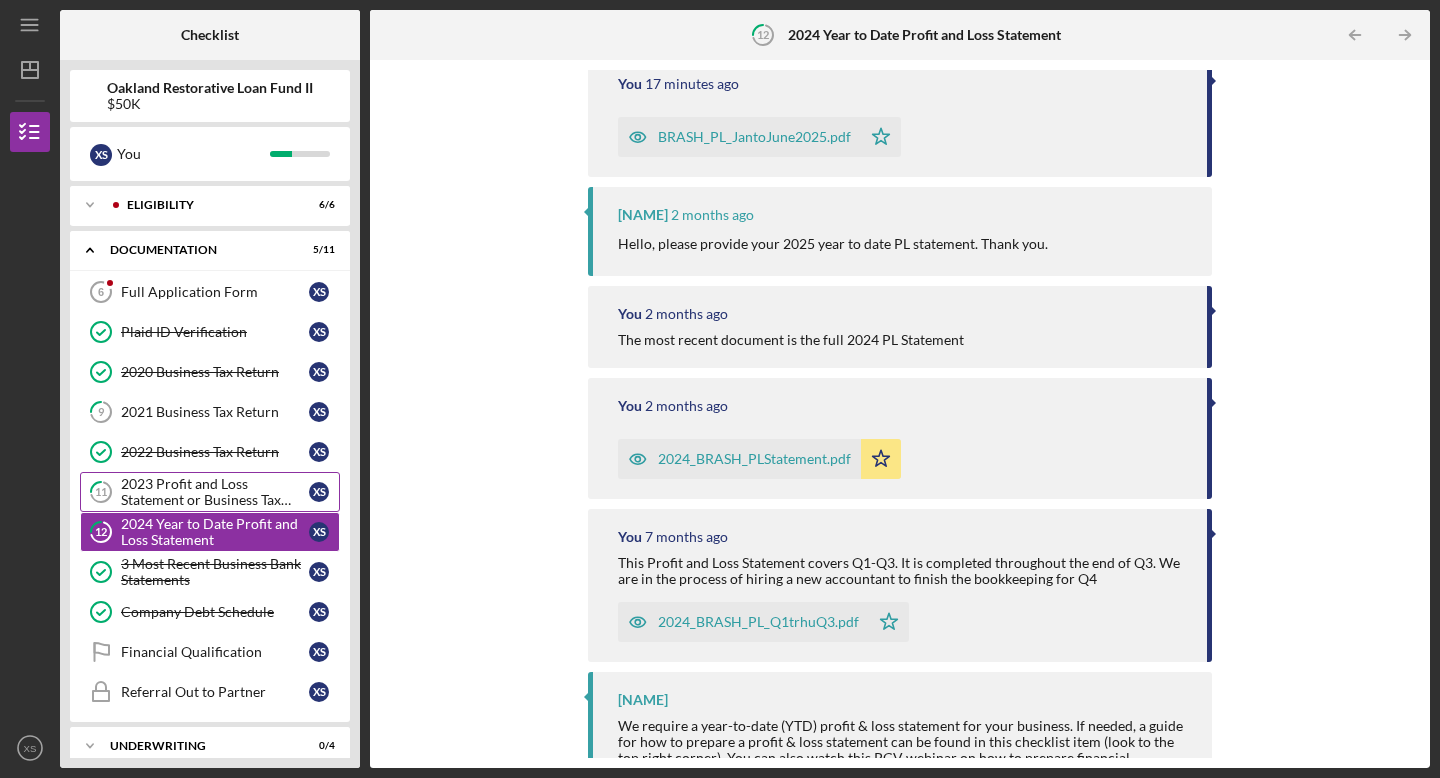 click on "2023 Profit and Loss Statement or Business Tax Return" at bounding box center [215, 492] 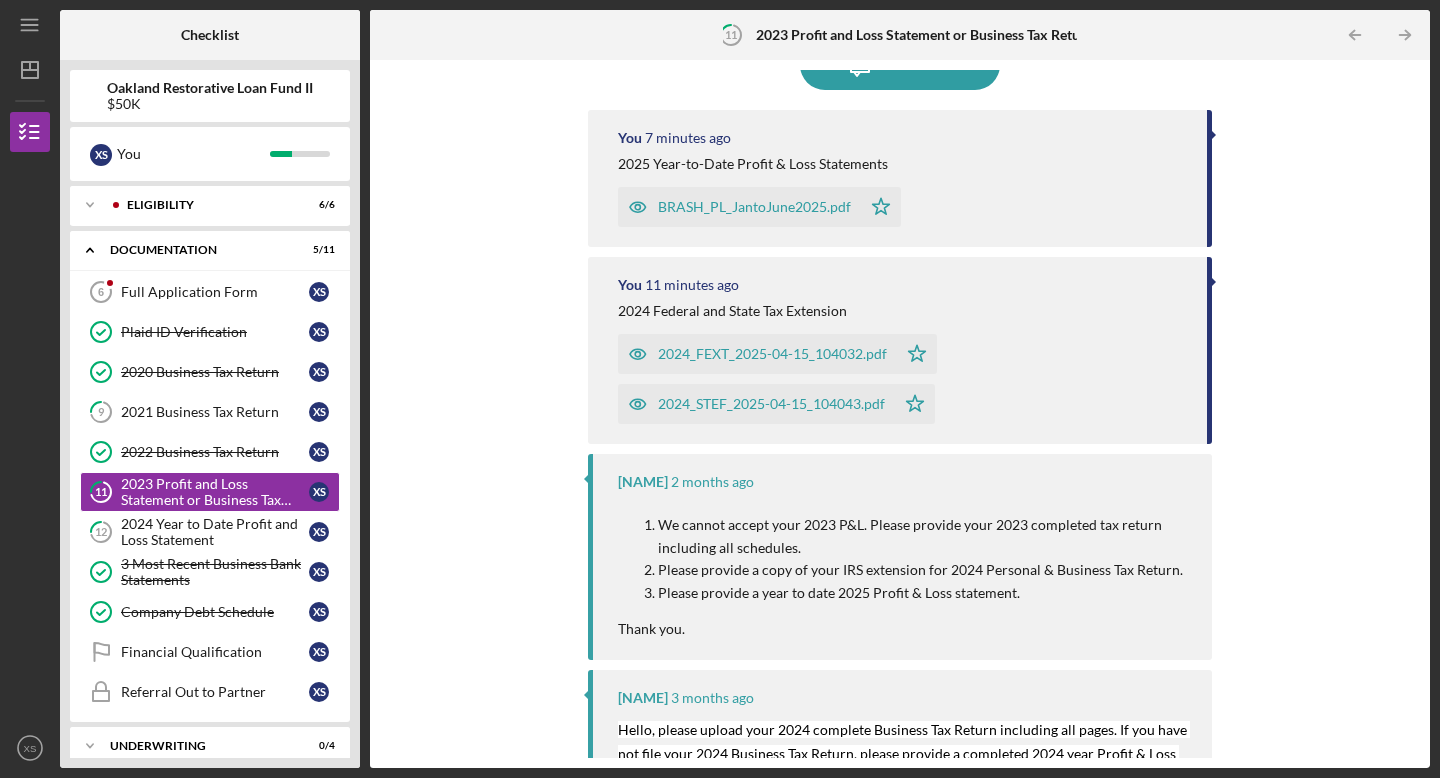 scroll, scrollTop: 0, scrollLeft: 0, axis: both 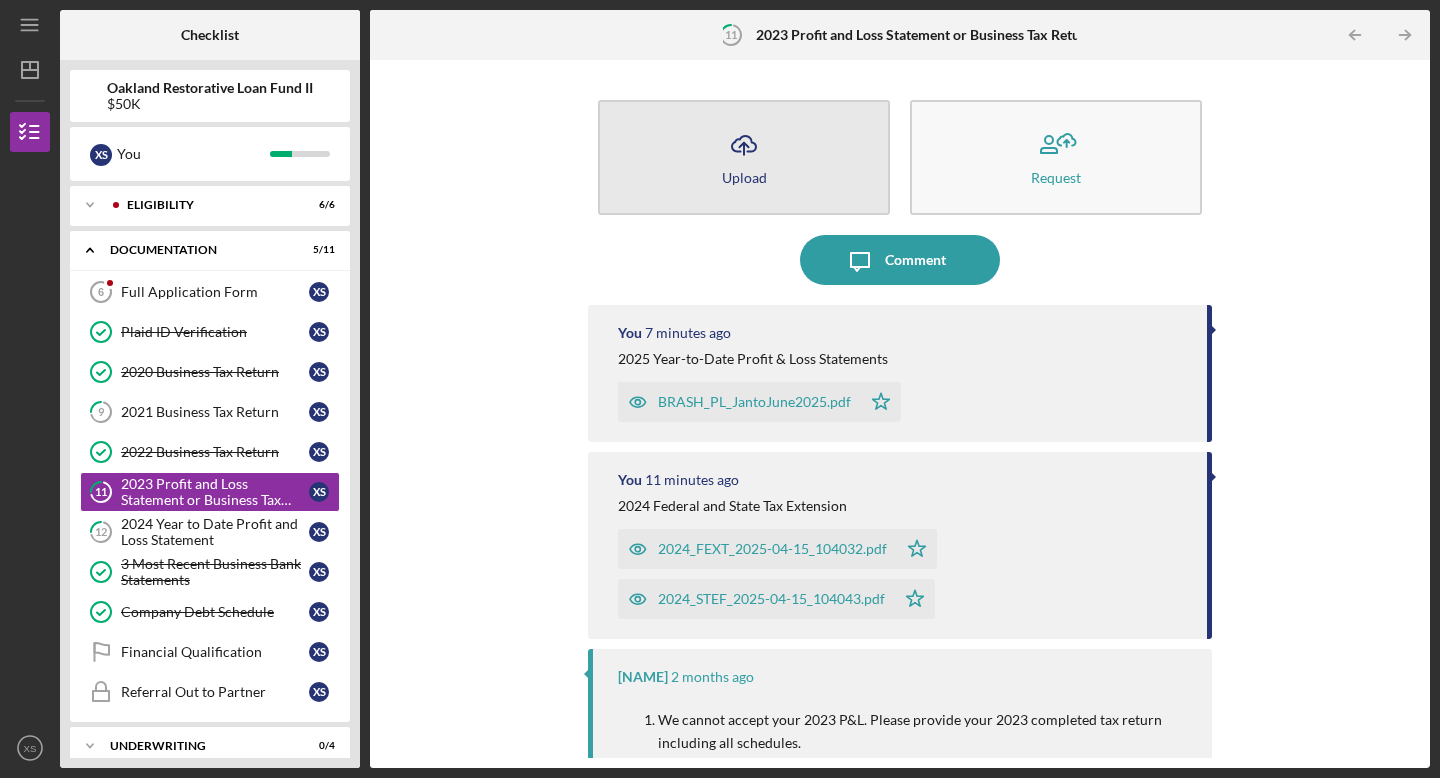 click on "Icon/Upload Upload" at bounding box center [744, 157] 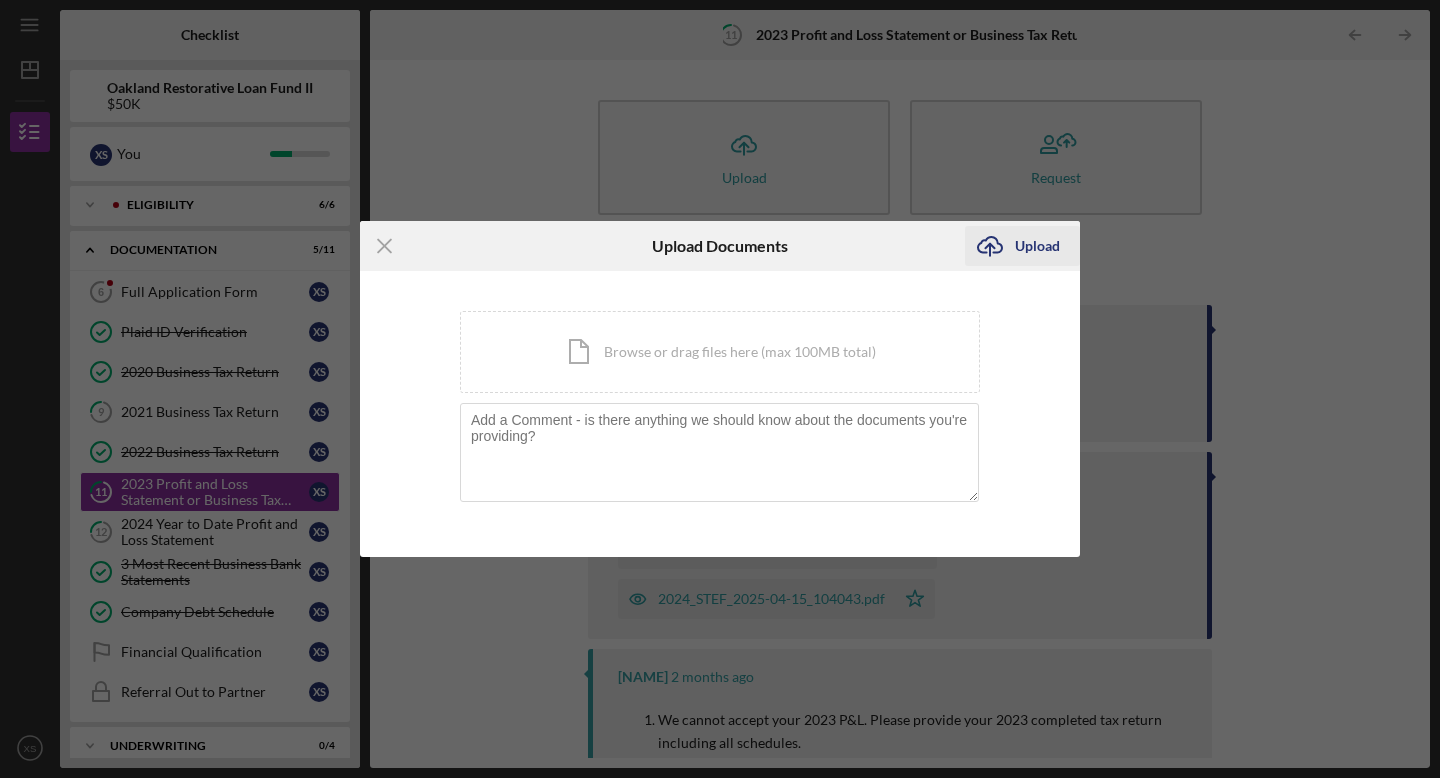 click on "Upload" at bounding box center (1037, 246) 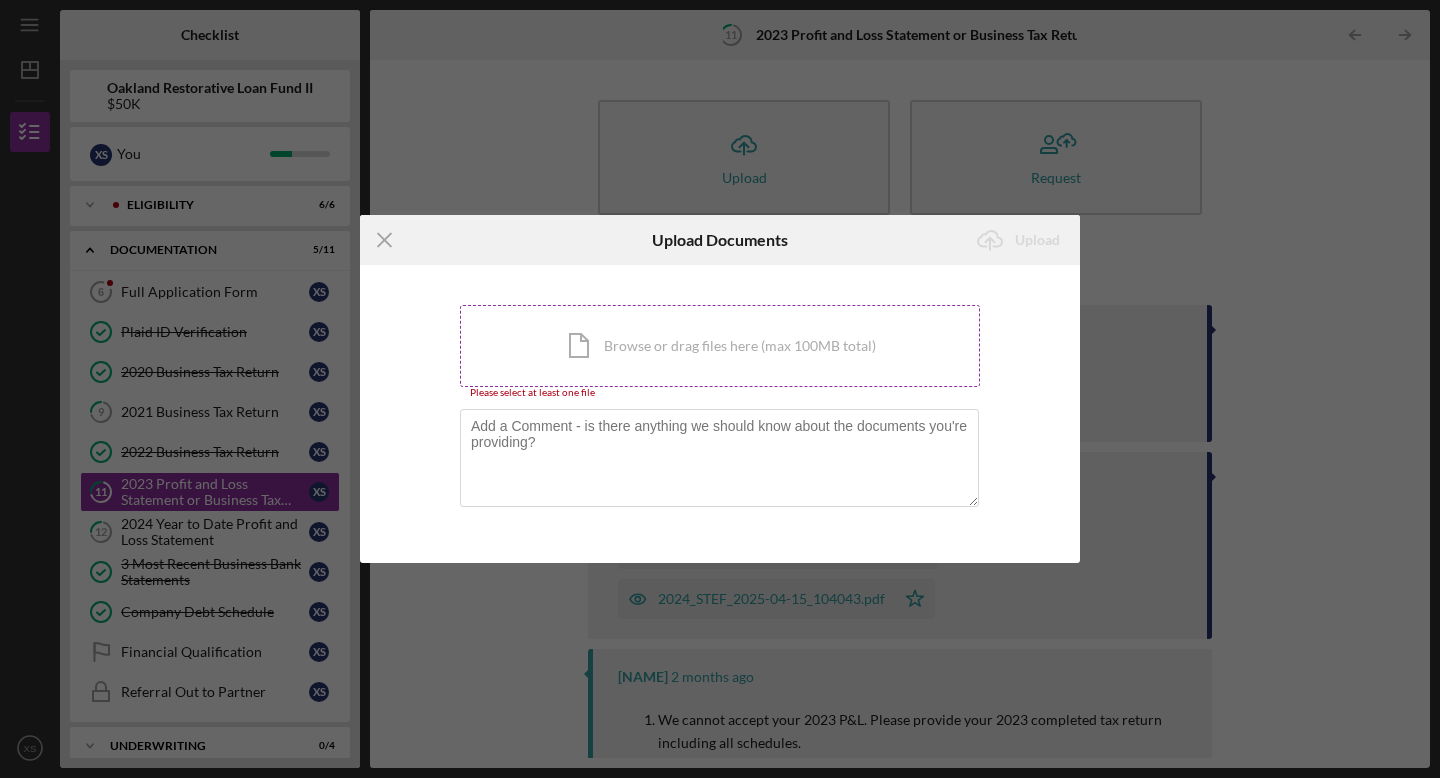 click on "Icon/Document Browse or drag files here (max 100MB total) Tap to choose files or take a photo" at bounding box center (720, 346) 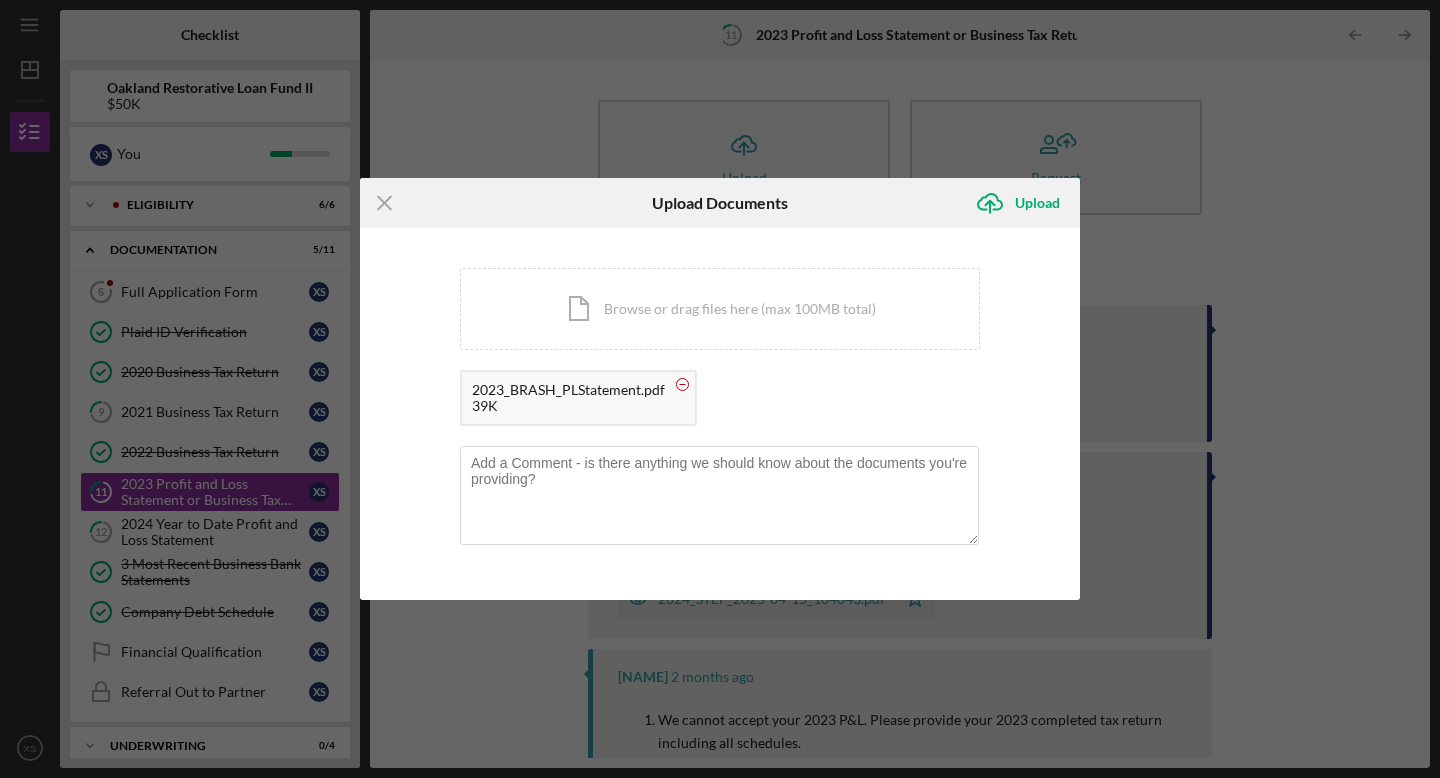 click 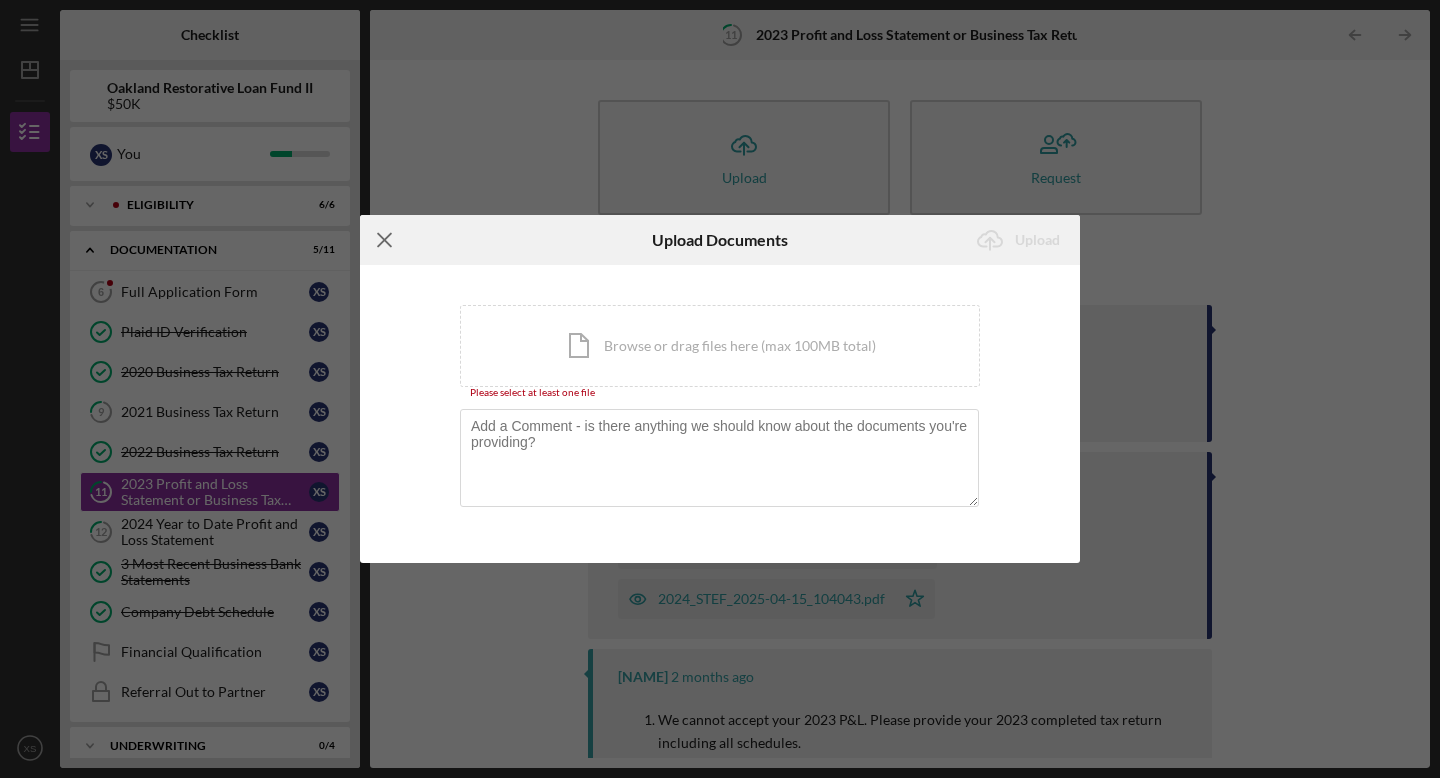 click on "Icon/Menu Close" 